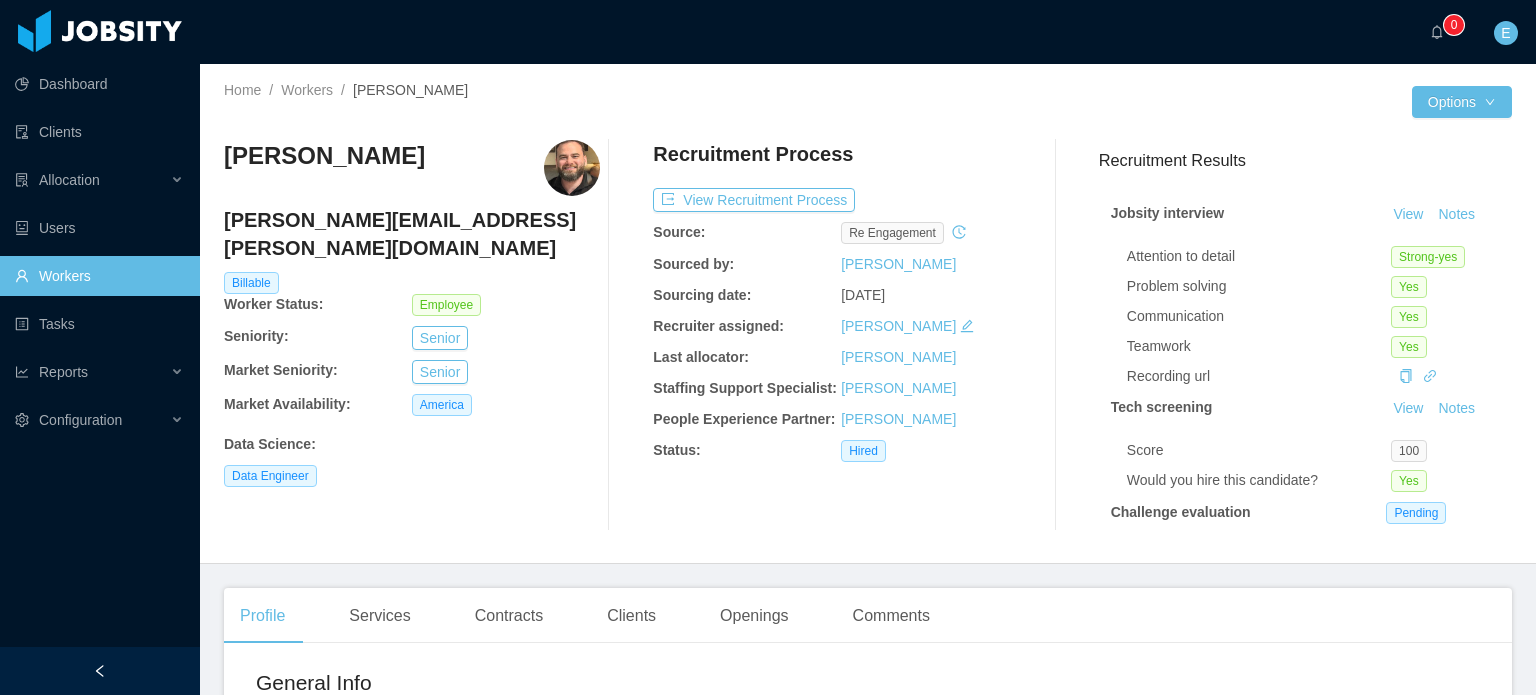 scroll, scrollTop: 0, scrollLeft: 0, axis: both 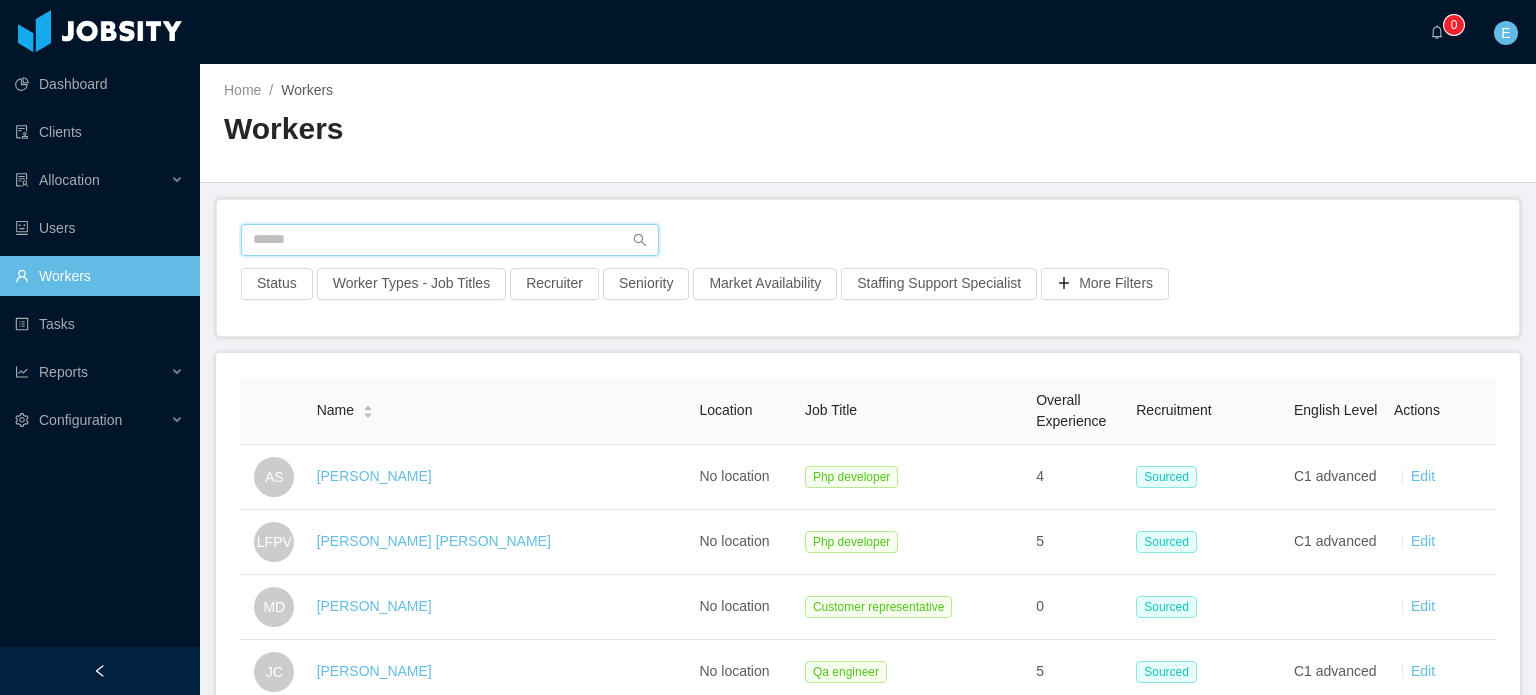 click at bounding box center [450, 240] 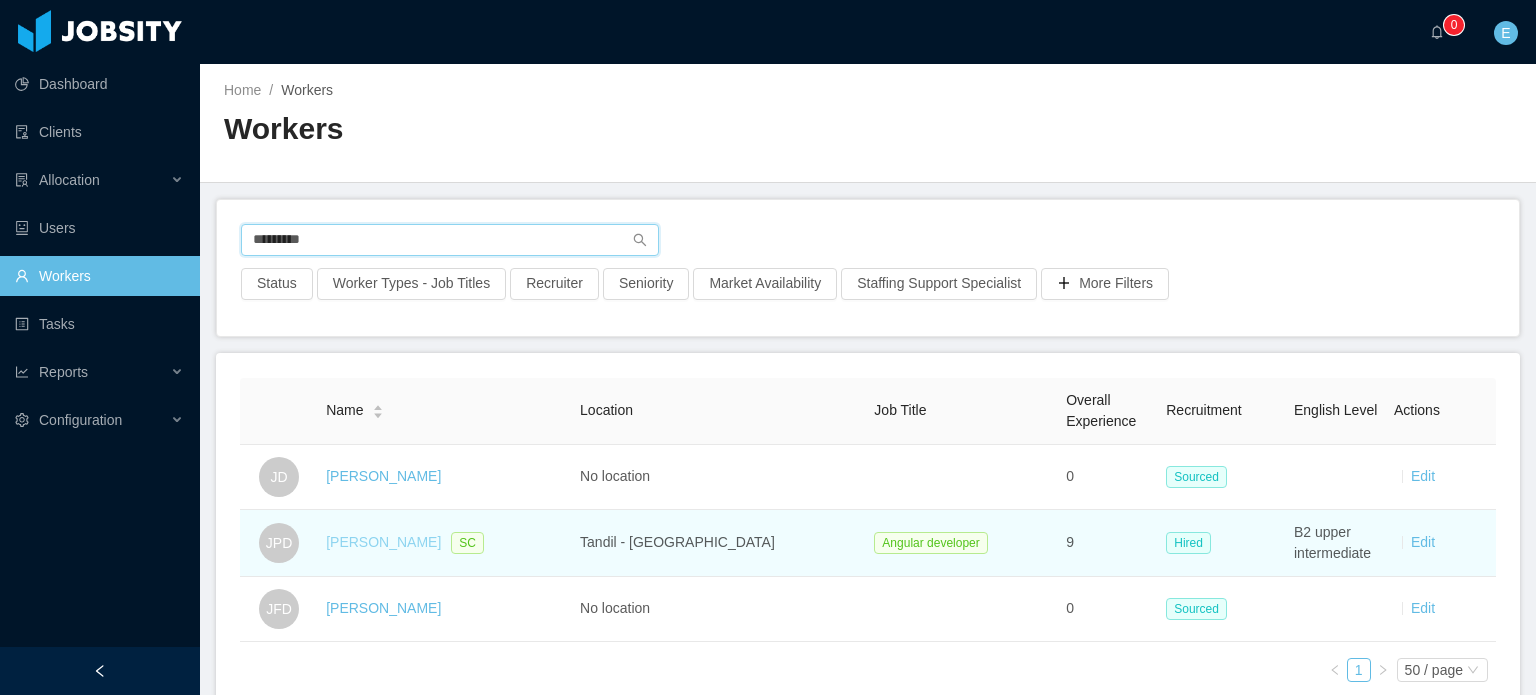 type on "*********" 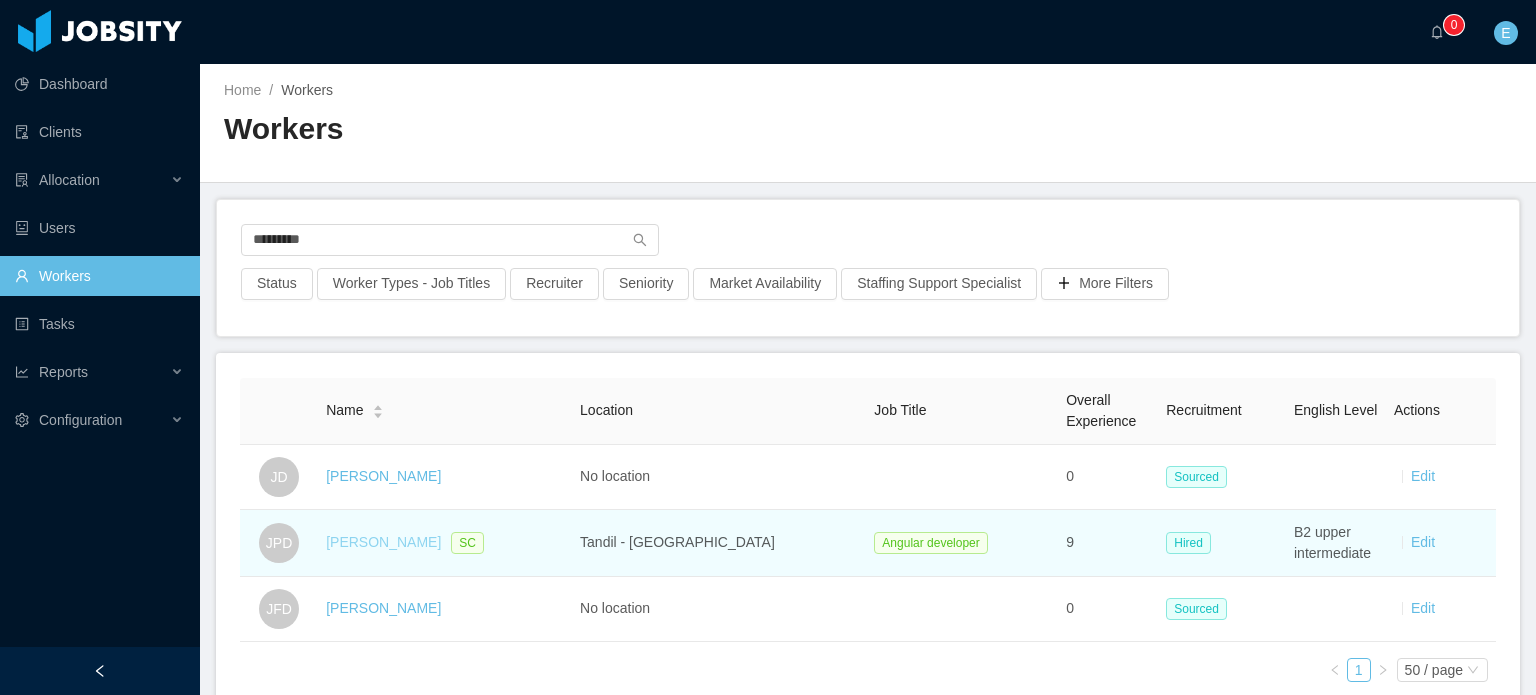 click on "[PERSON_NAME]" at bounding box center [383, 542] 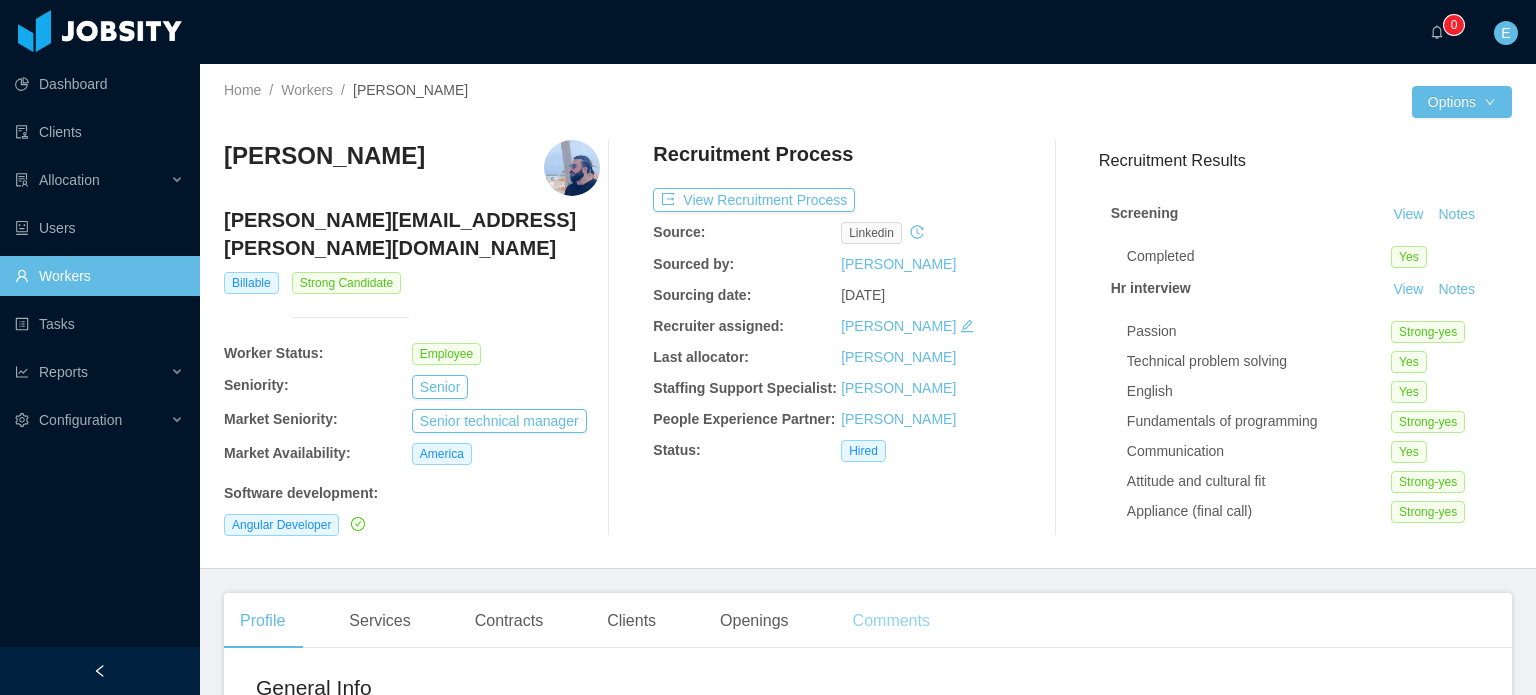 click on "Comments" at bounding box center (891, 621) 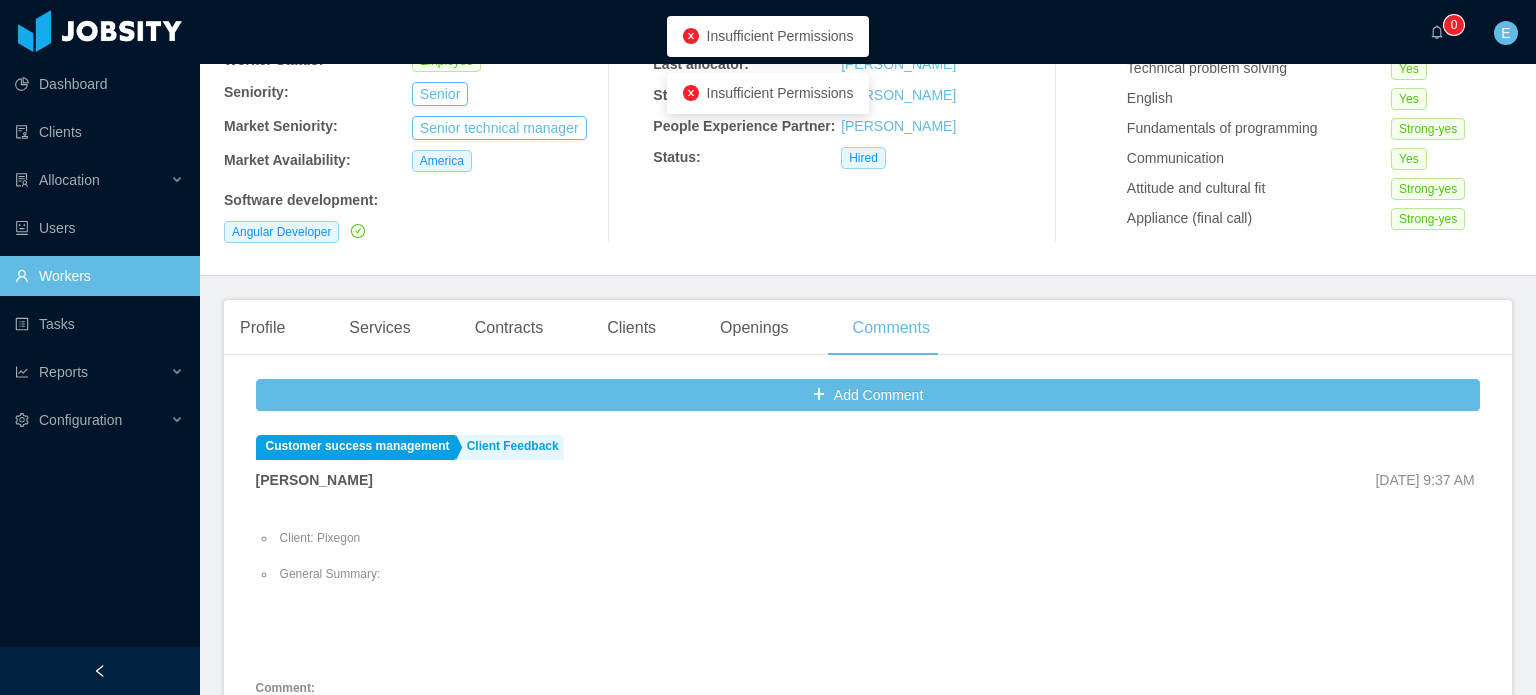 scroll, scrollTop: 300, scrollLeft: 0, axis: vertical 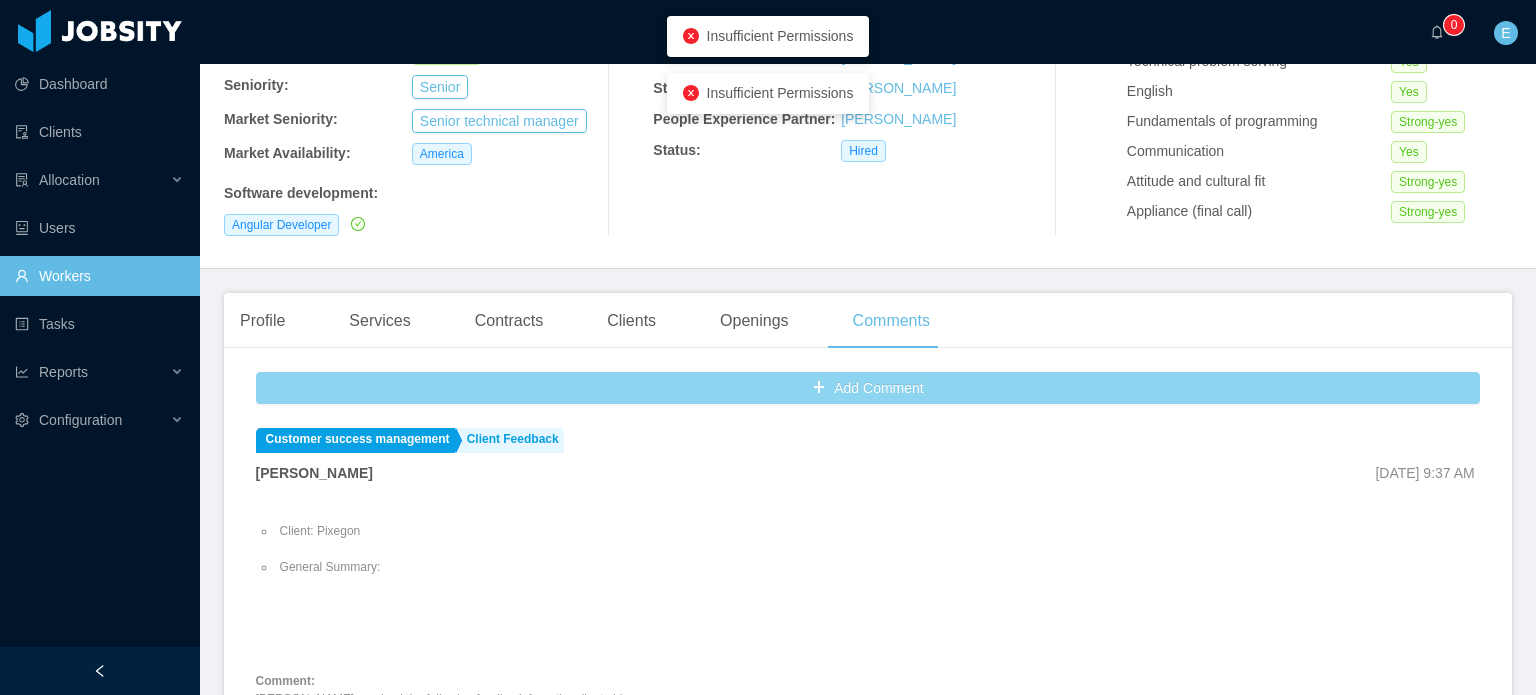 click on "Add Comment" at bounding box center (868, 388) 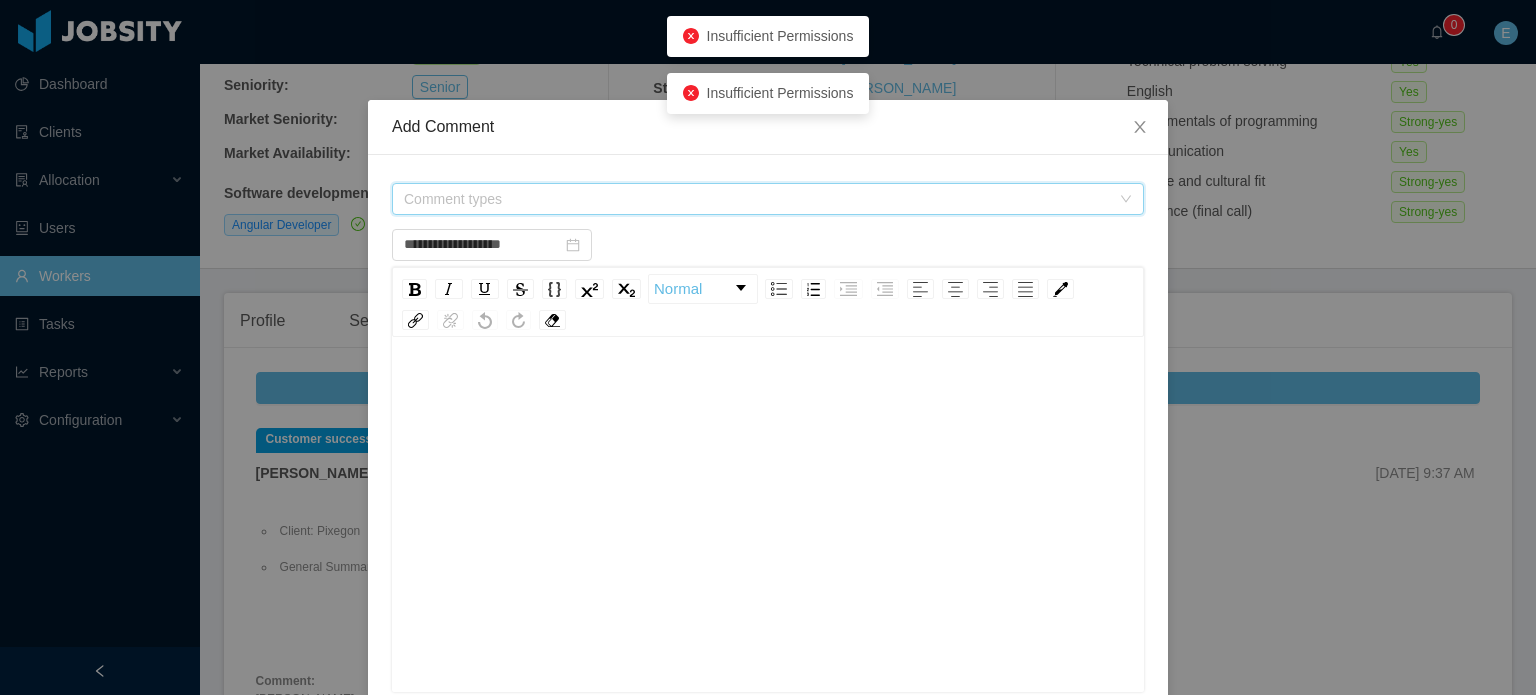 click on "Comment types" at bounding box center [757, 199] 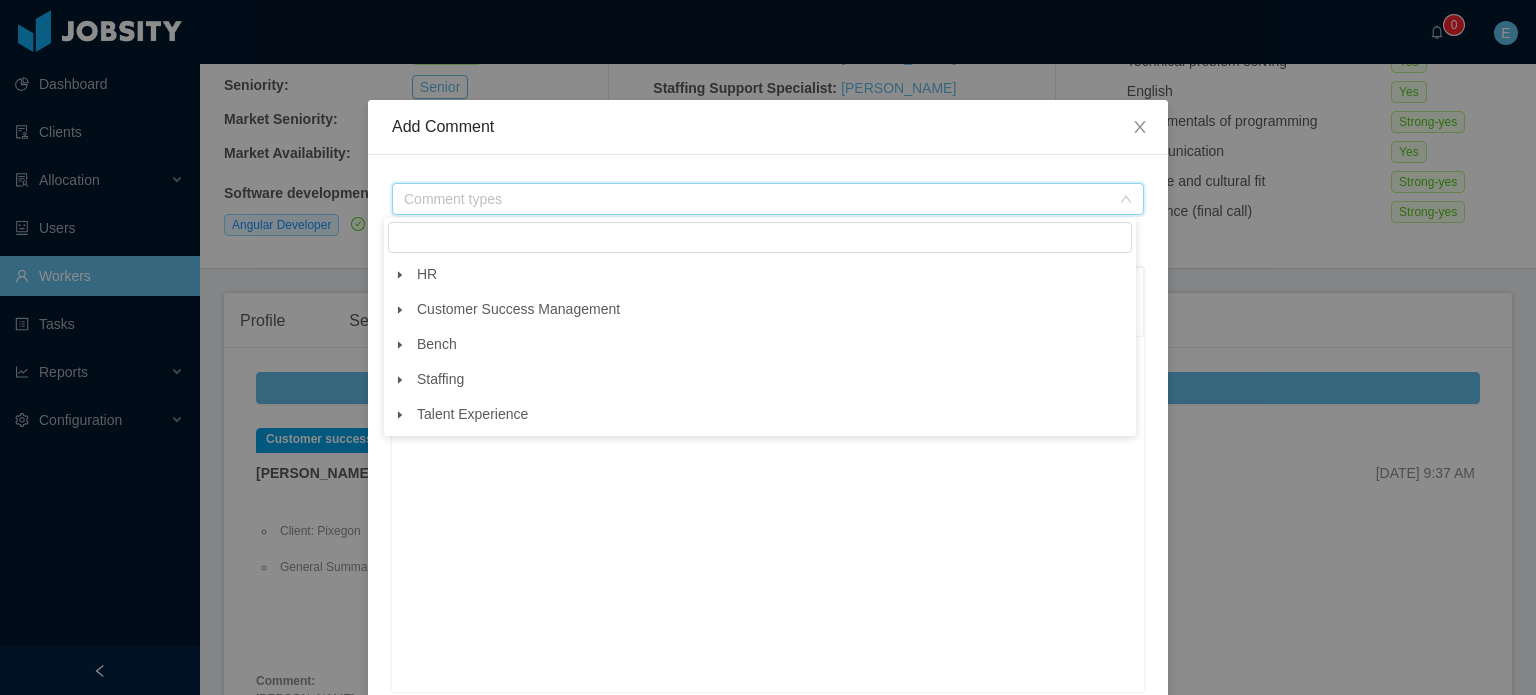 click 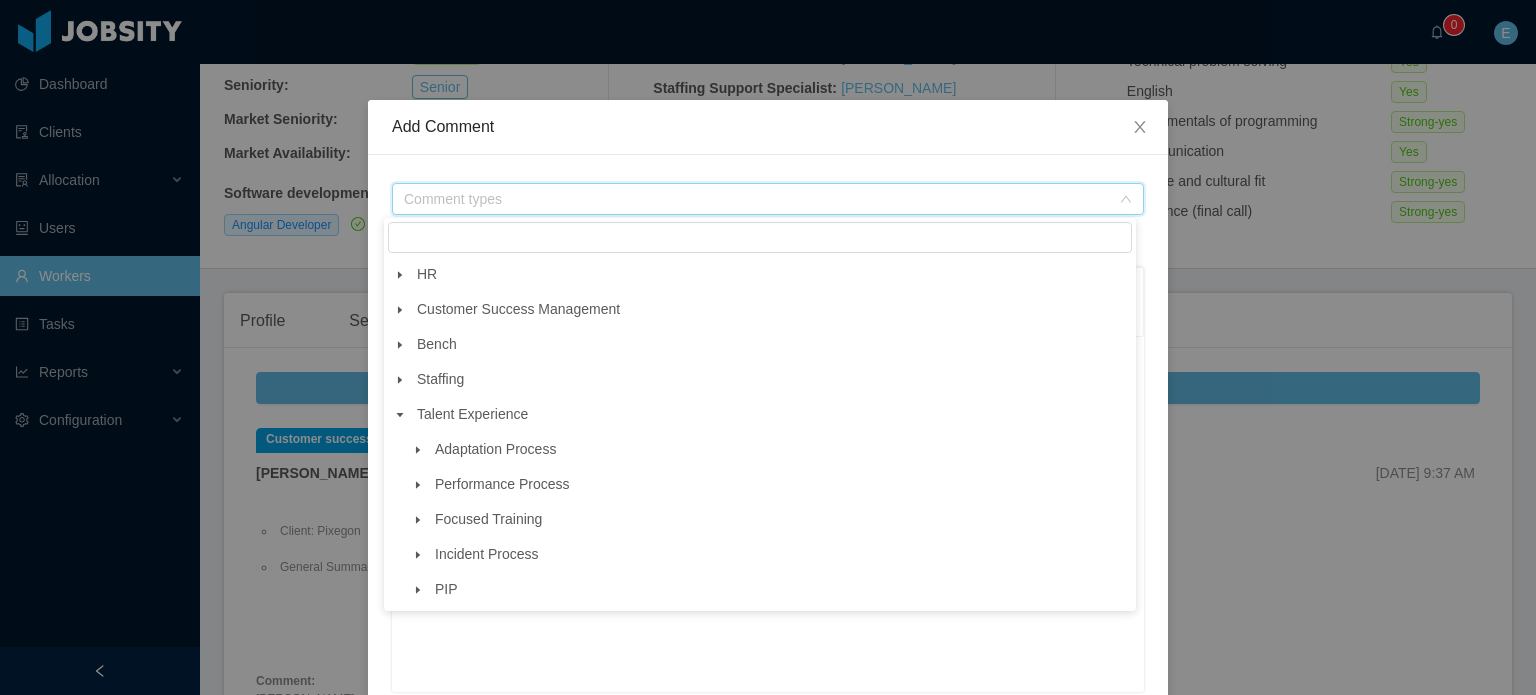 click at bounding box center (418, 450) 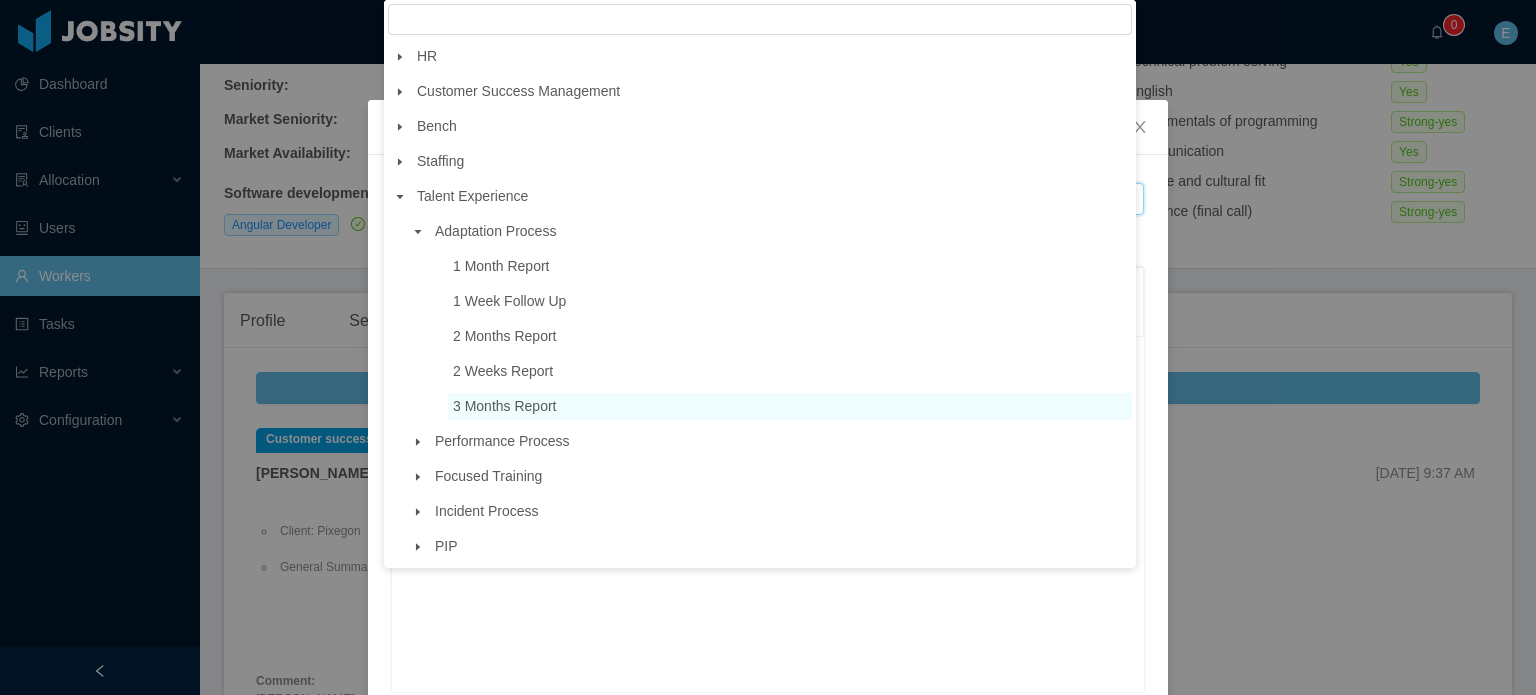 click on "3 Months Report" at bounding box center [505, 406] 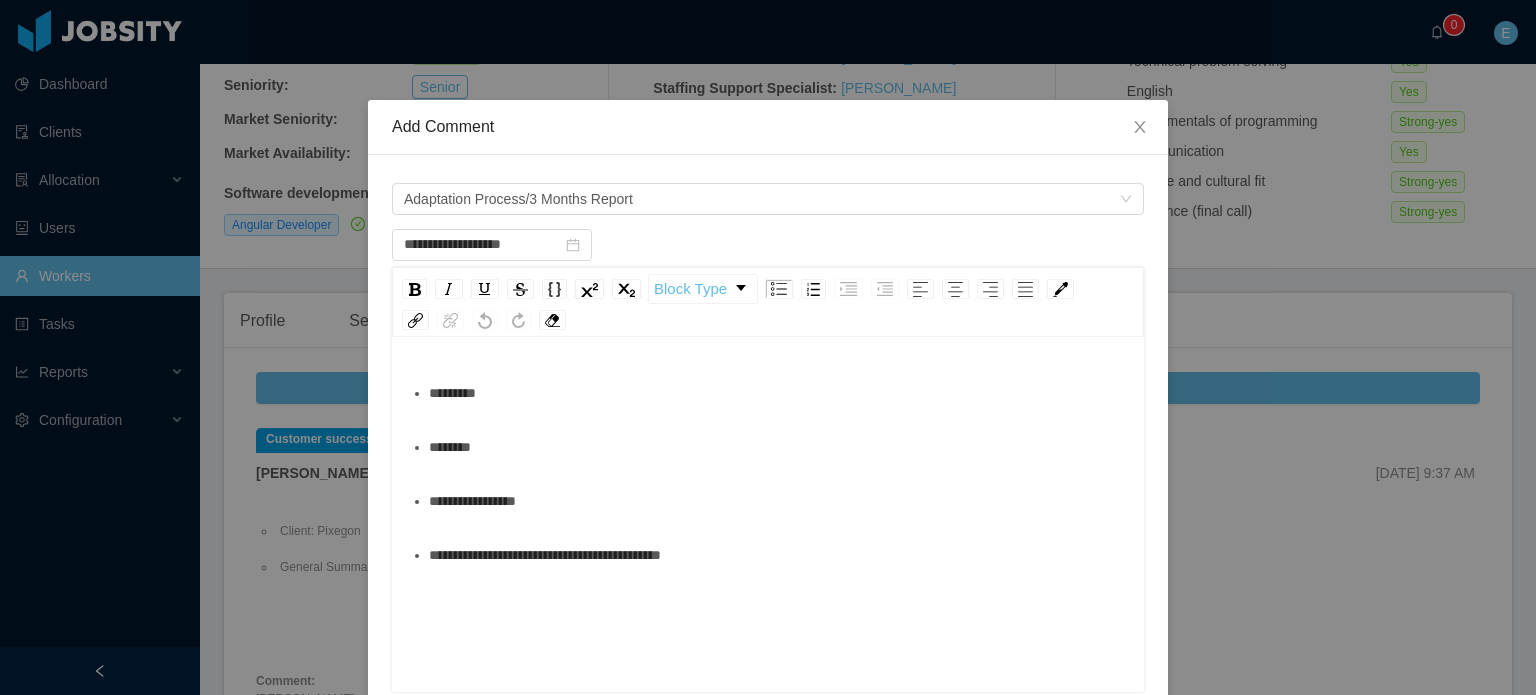 click on "********" at bounding box center [779, 447] 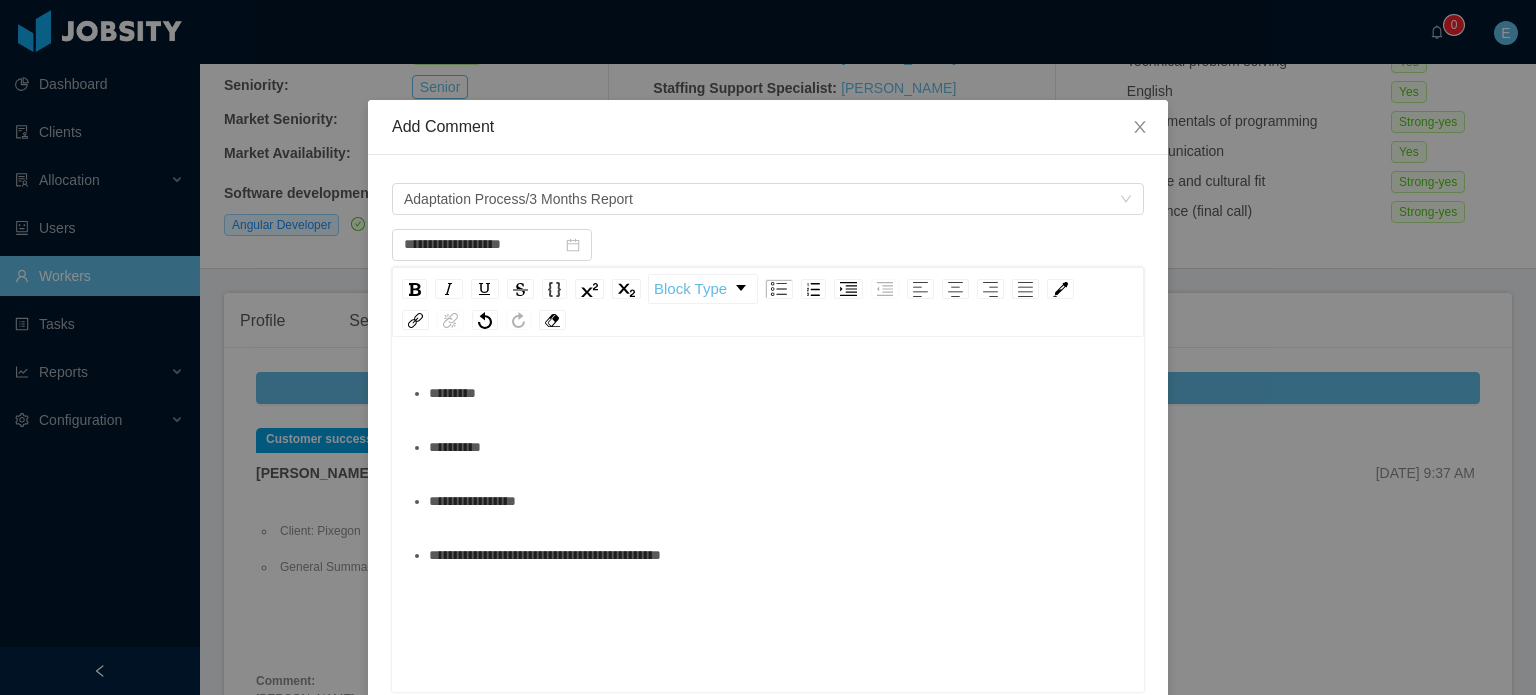 paste 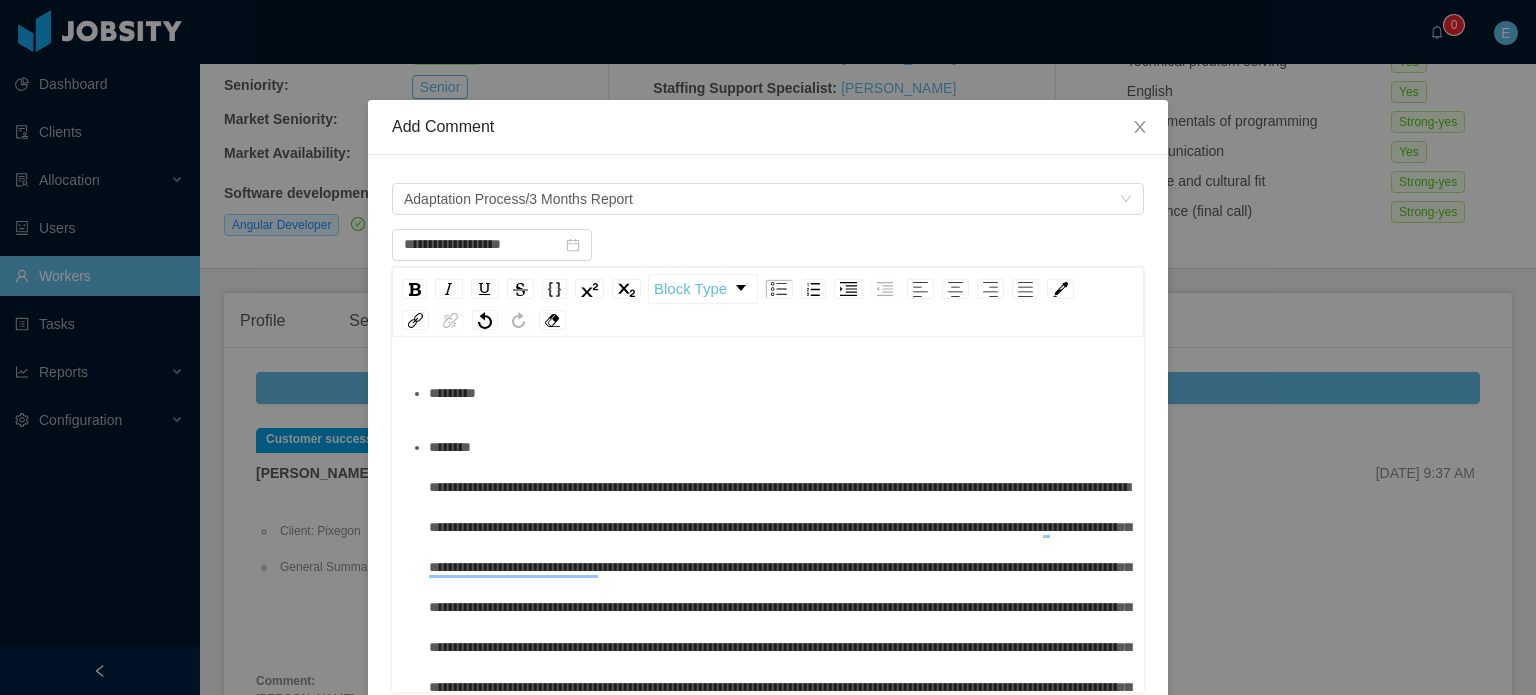 click on "*********" at bounding box center (779, 393) 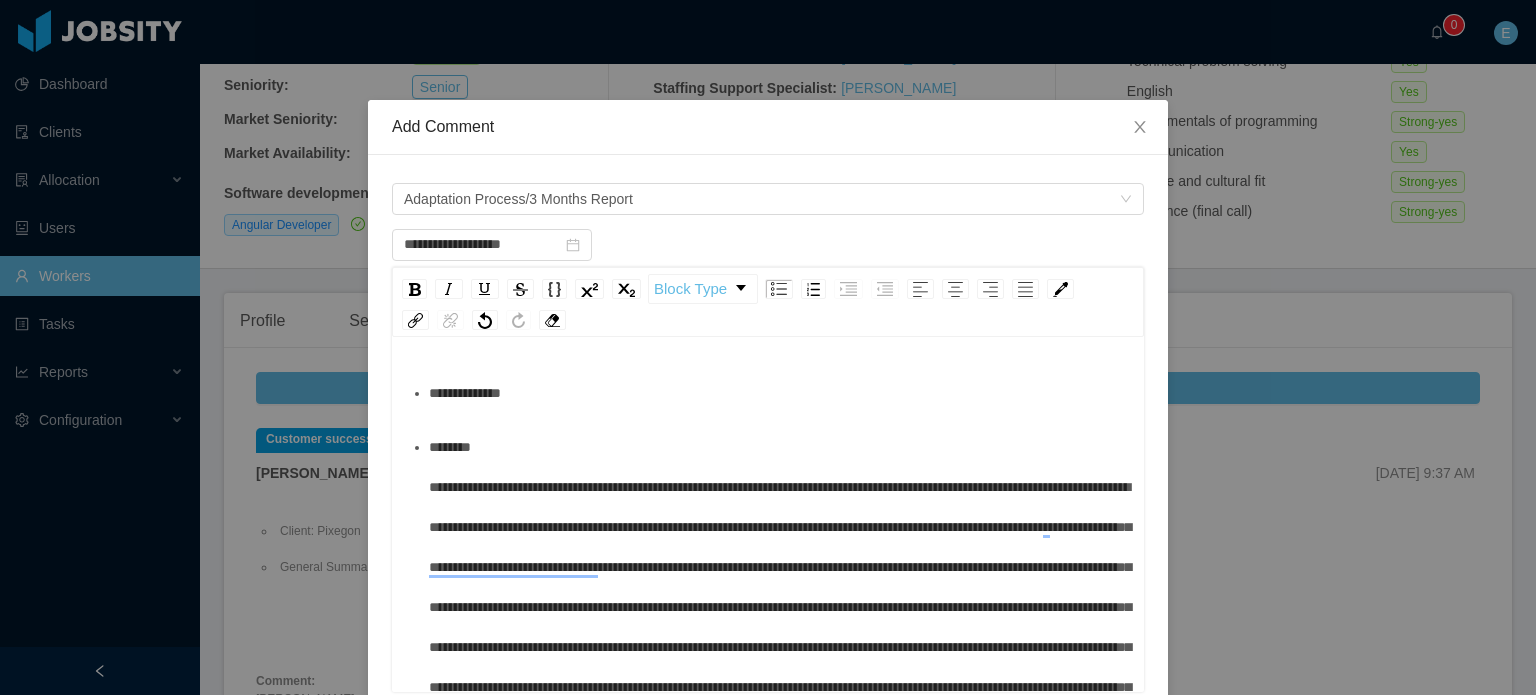 scroll, scrollTop: 88, scrollLeft: 0, axis: vertical 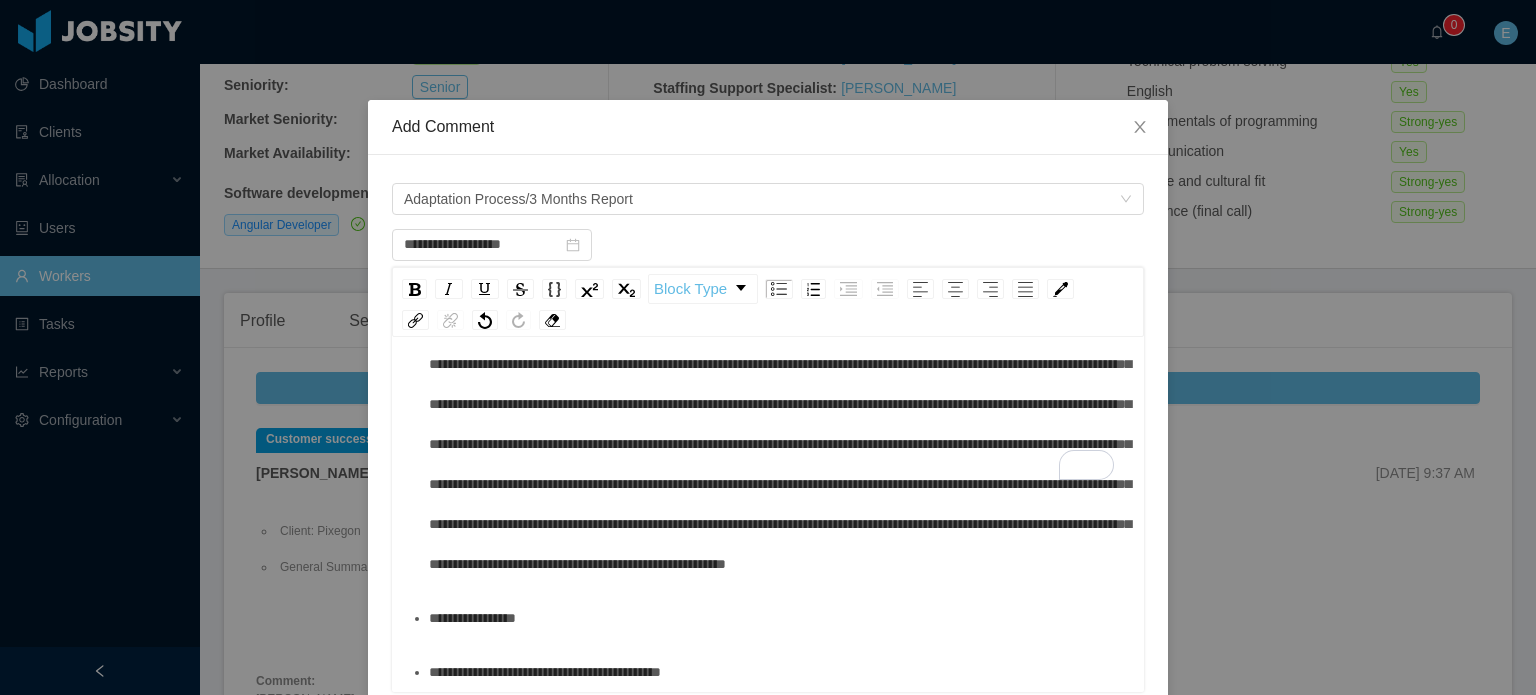 click on "**********" at bounding box center (779, 618) 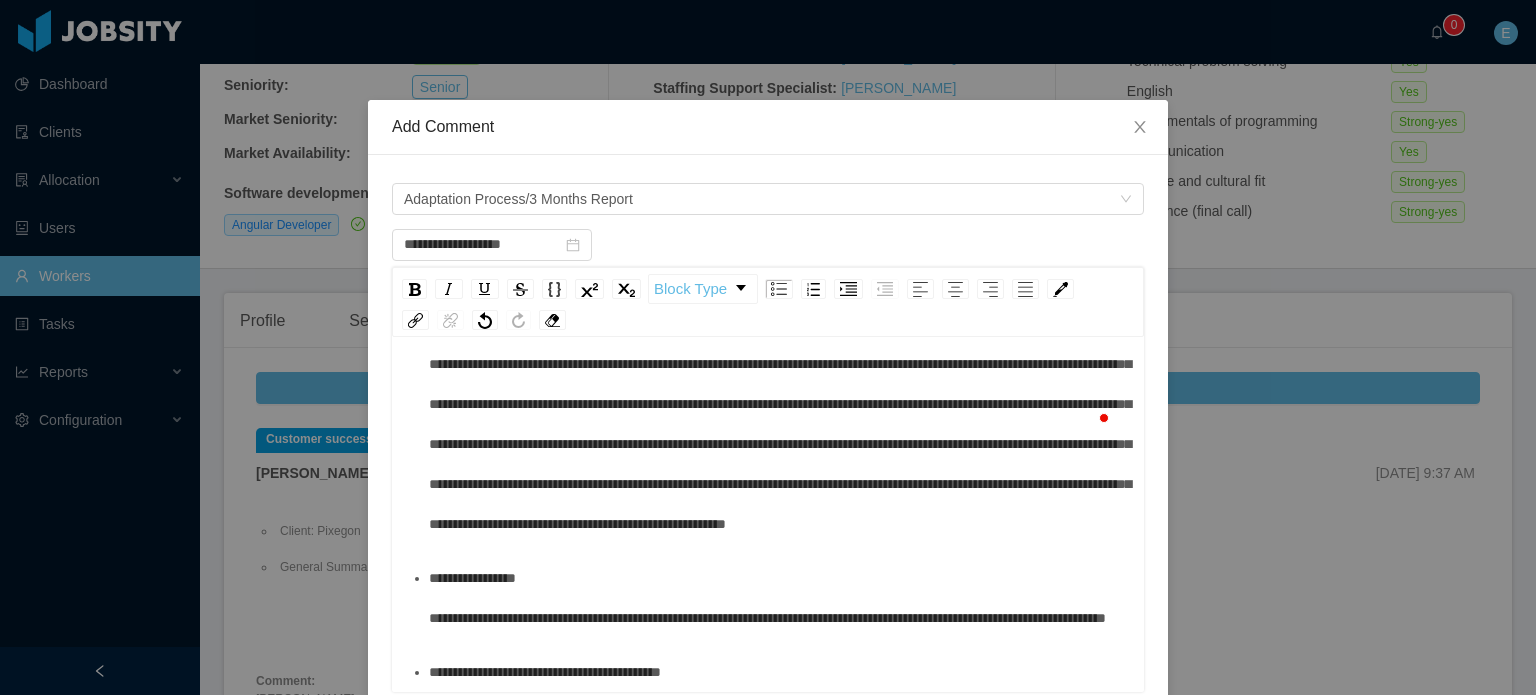 scroll, scrollTop: 393, scrollLeft: 0, axis: vertical 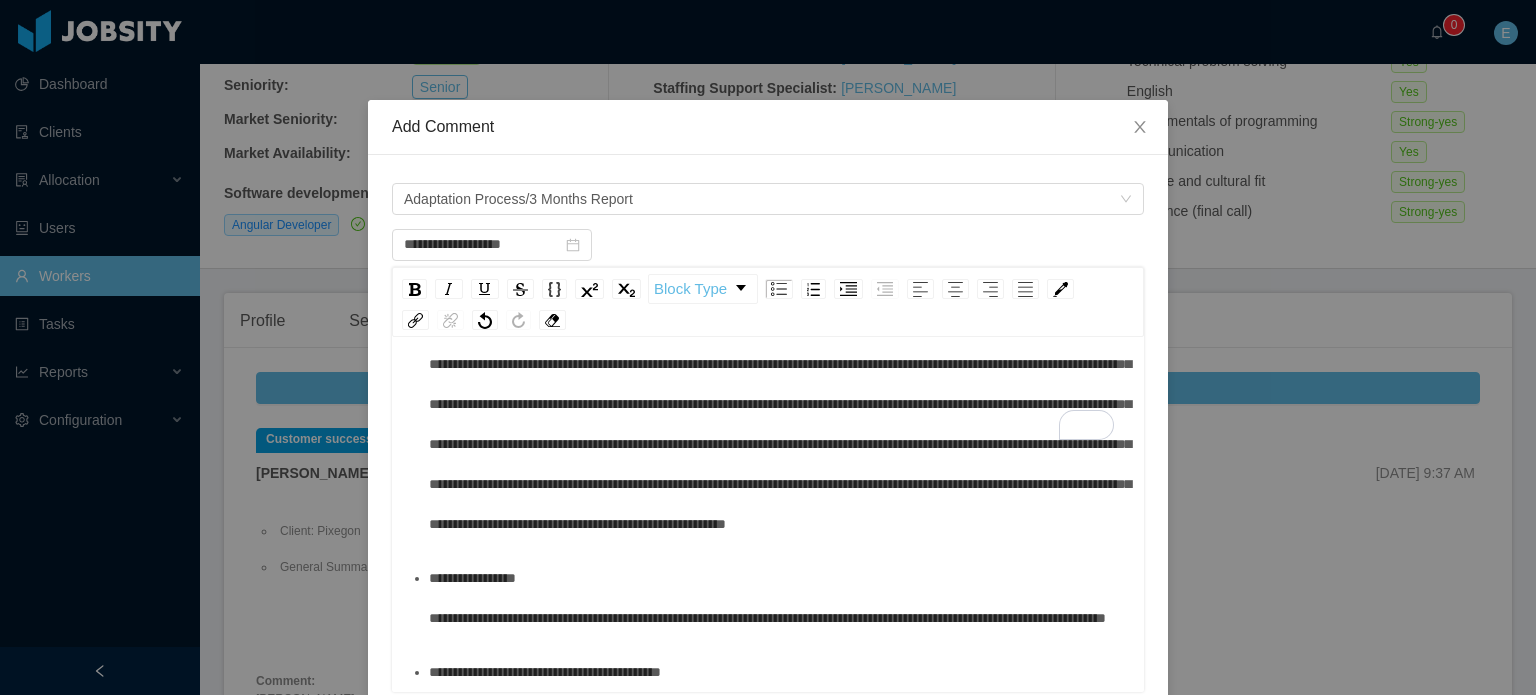 click on "**********" at bounding box center (767, 598) 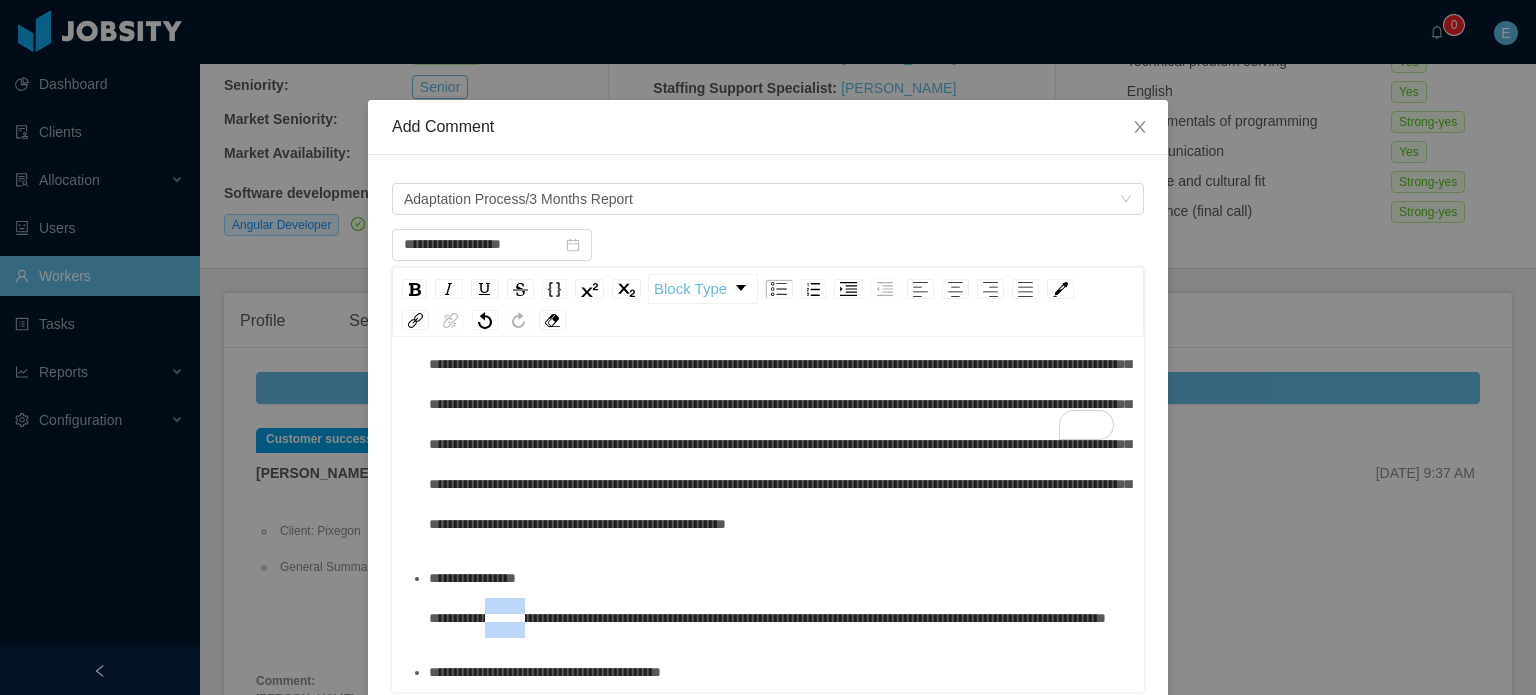 click on "**********" at bounding box center [767, 598] 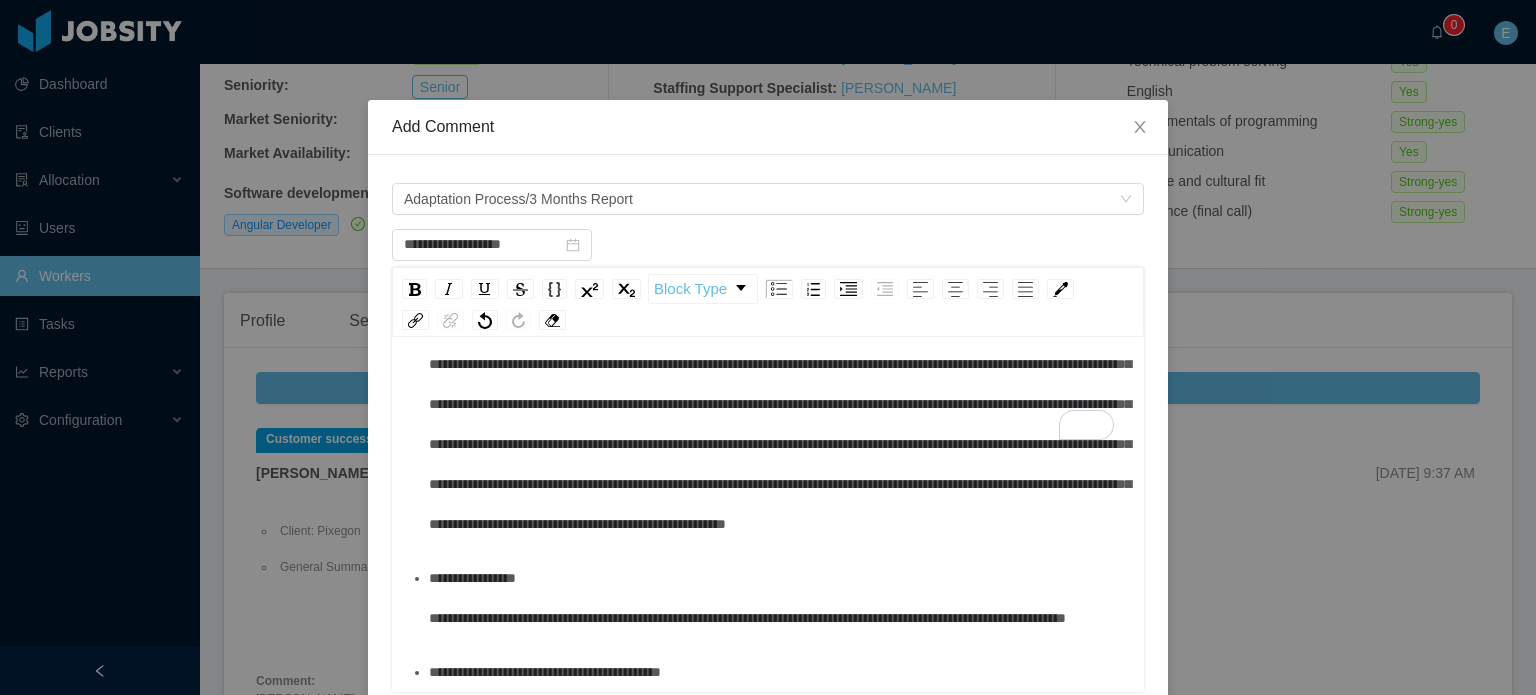 click on "**********" at bounding box center [779, 598] 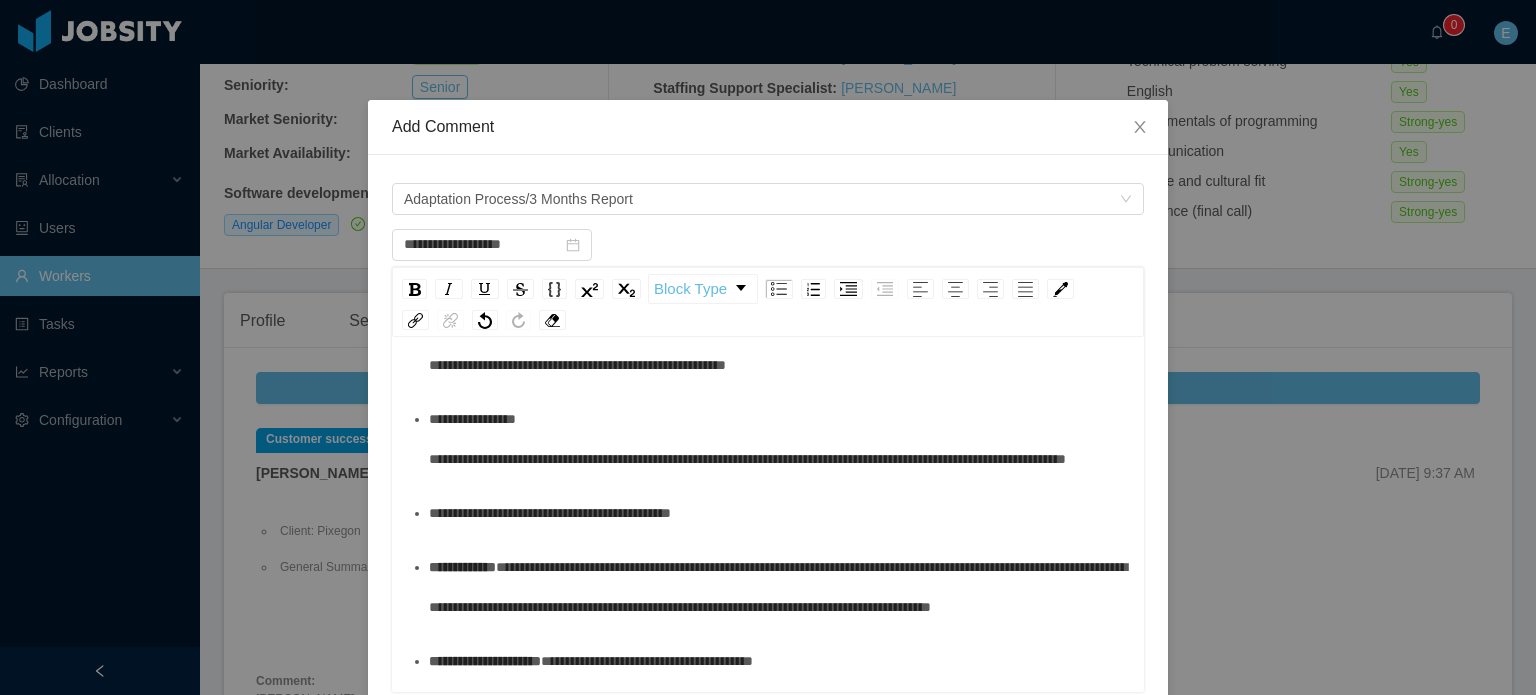 scroll, scrollTop: 522, scrollLeft: 0, axis: vertical 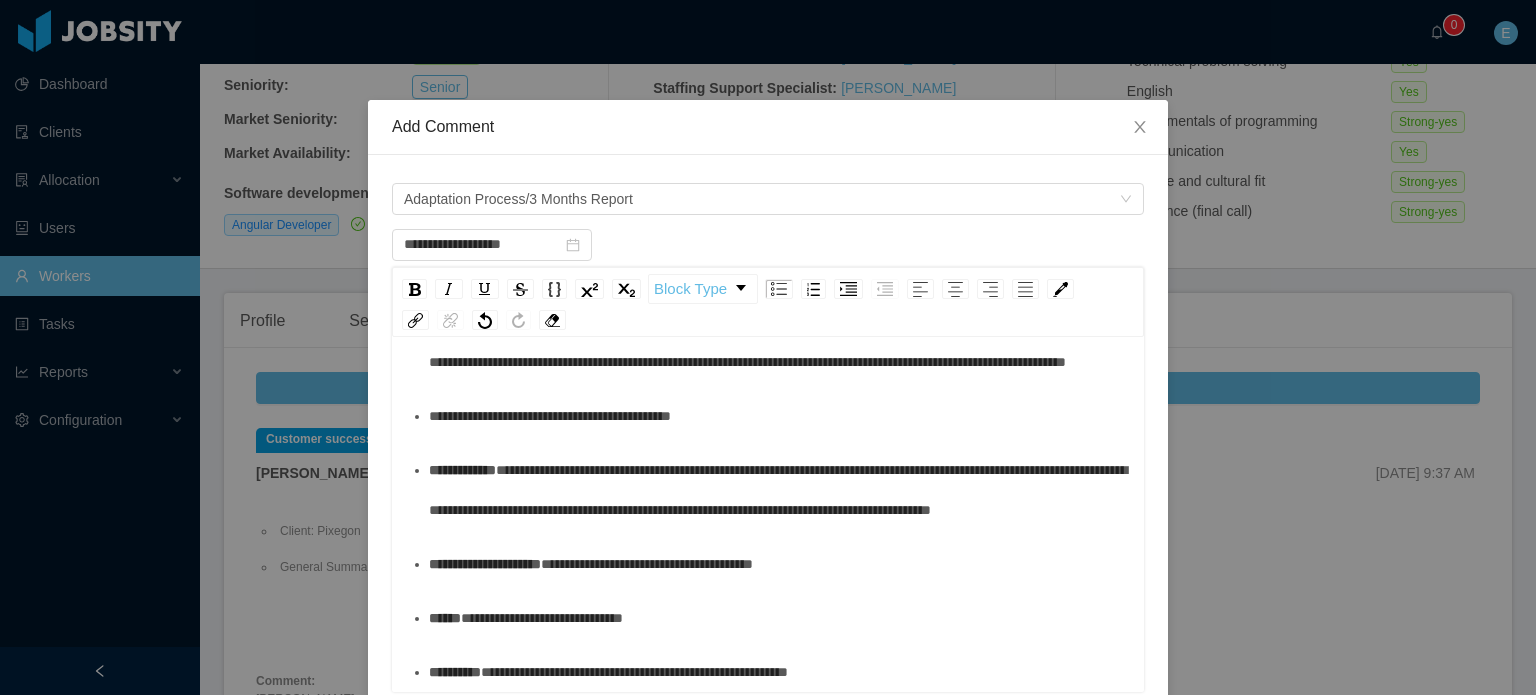 click on "**********" at bounding box center [768, 263] 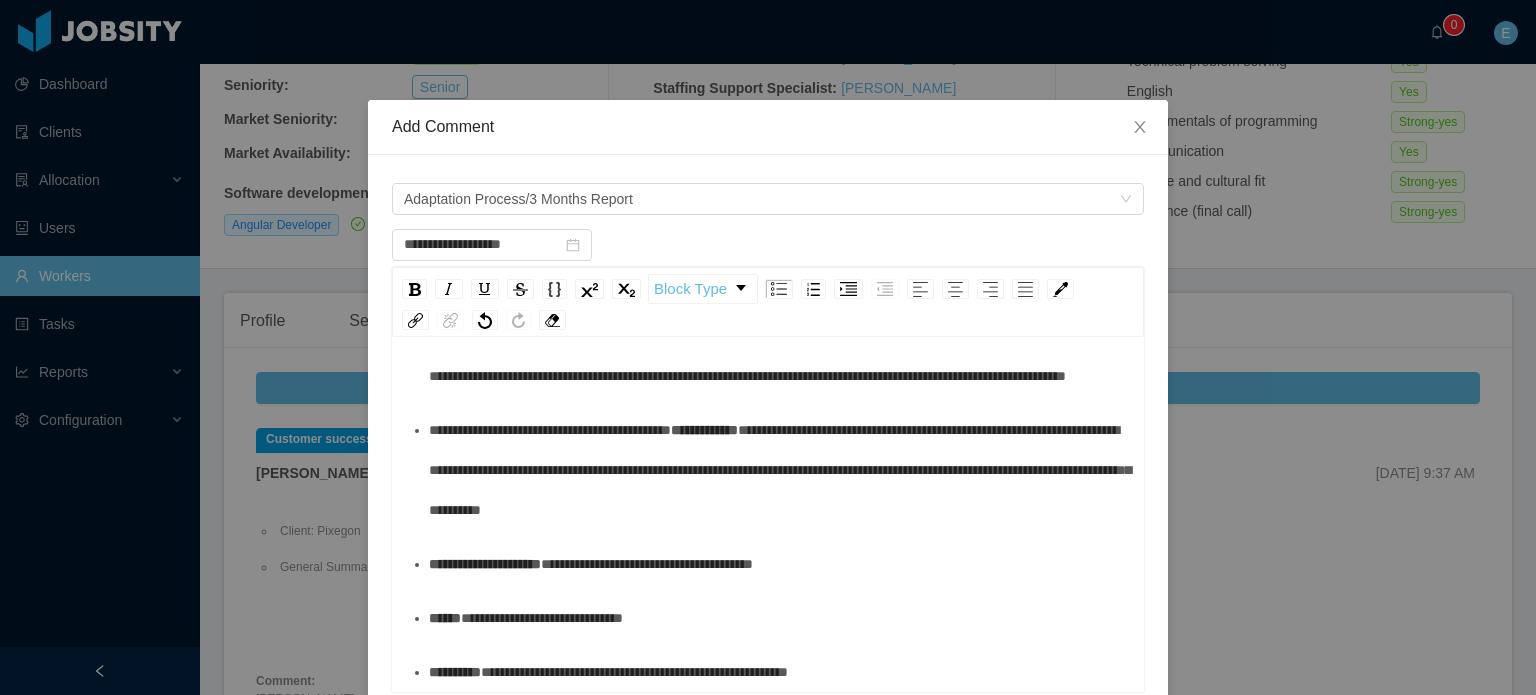 click on "**********" at bounding box center [485, 564] 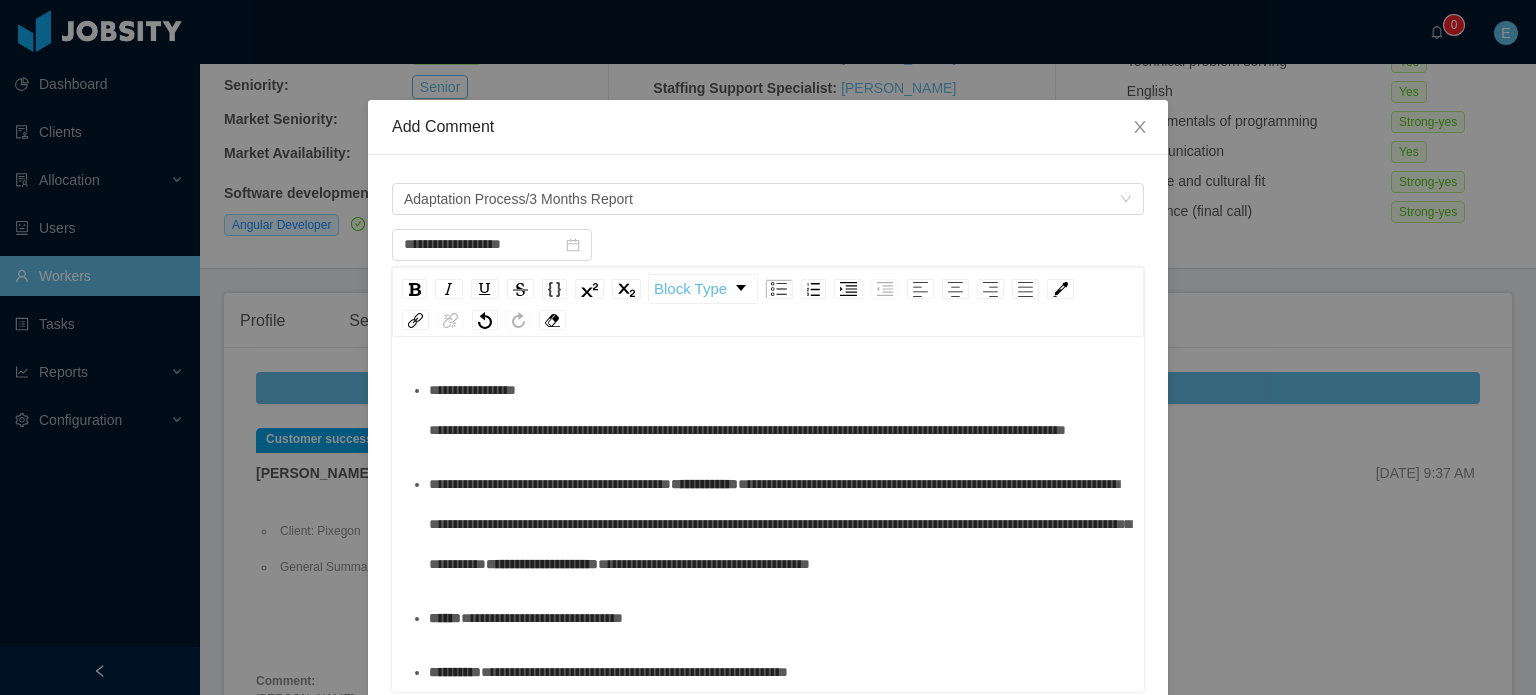 click on "**********" at bounding box center (768, 297) 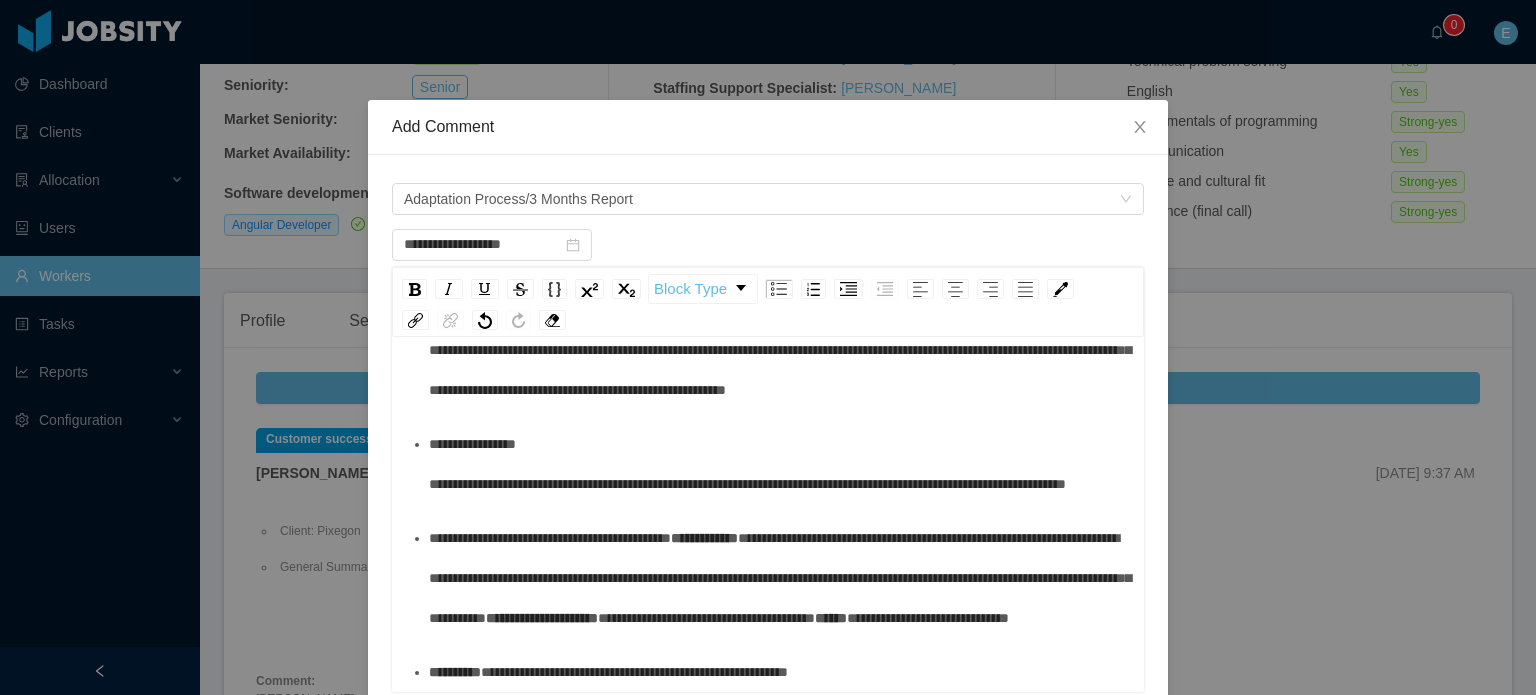 click on "**********" at bounding box center [455, 672] 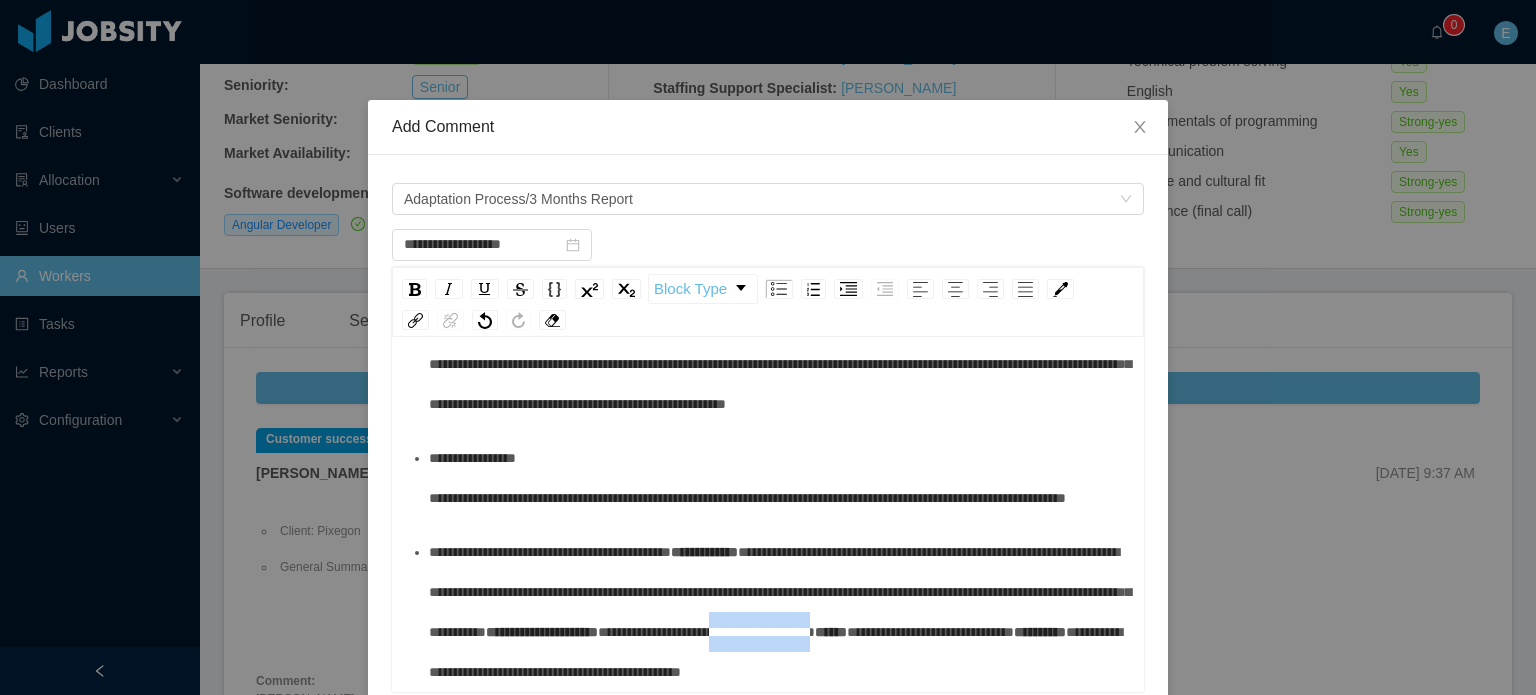 drag, startPoint x: 725, startPoint y: 590, endPoint x: 848, endPoint y: 595, distance: 123.101585 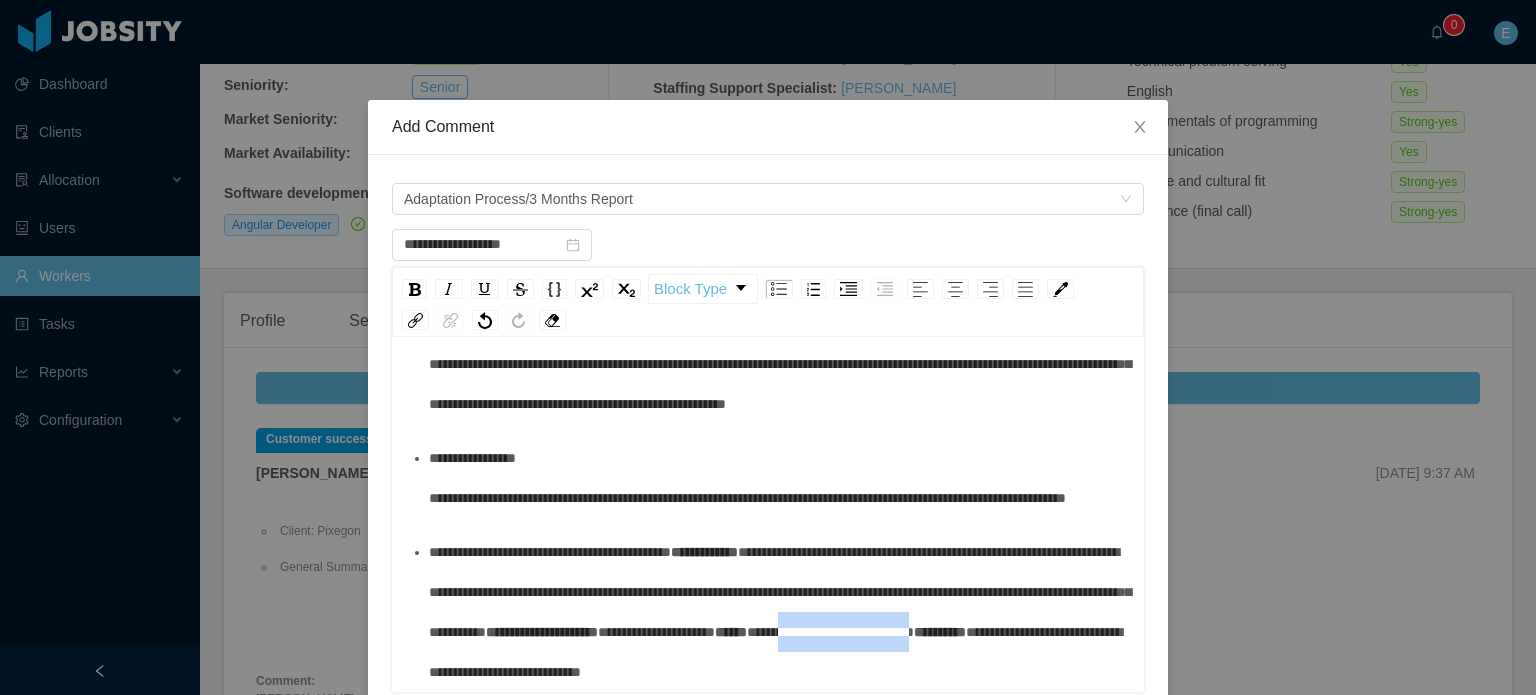 drag, startPoint x: 668, startPoint y: 629, endPoint x: 487, endPoint y: 628, distance: 181.00276 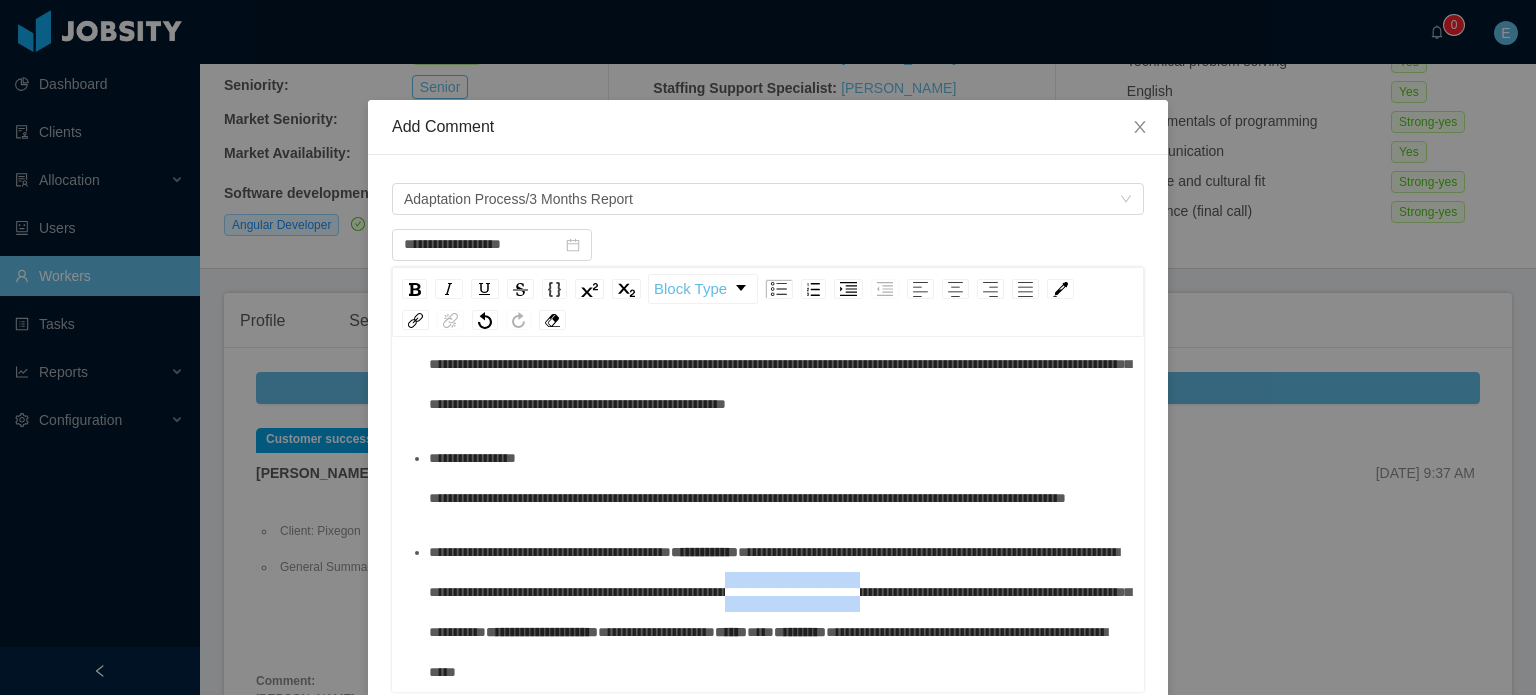 drag, startPoint x: 694, startPoint y: 514, endPoint x: 875, endPoint y: 513, distance: 181.00276 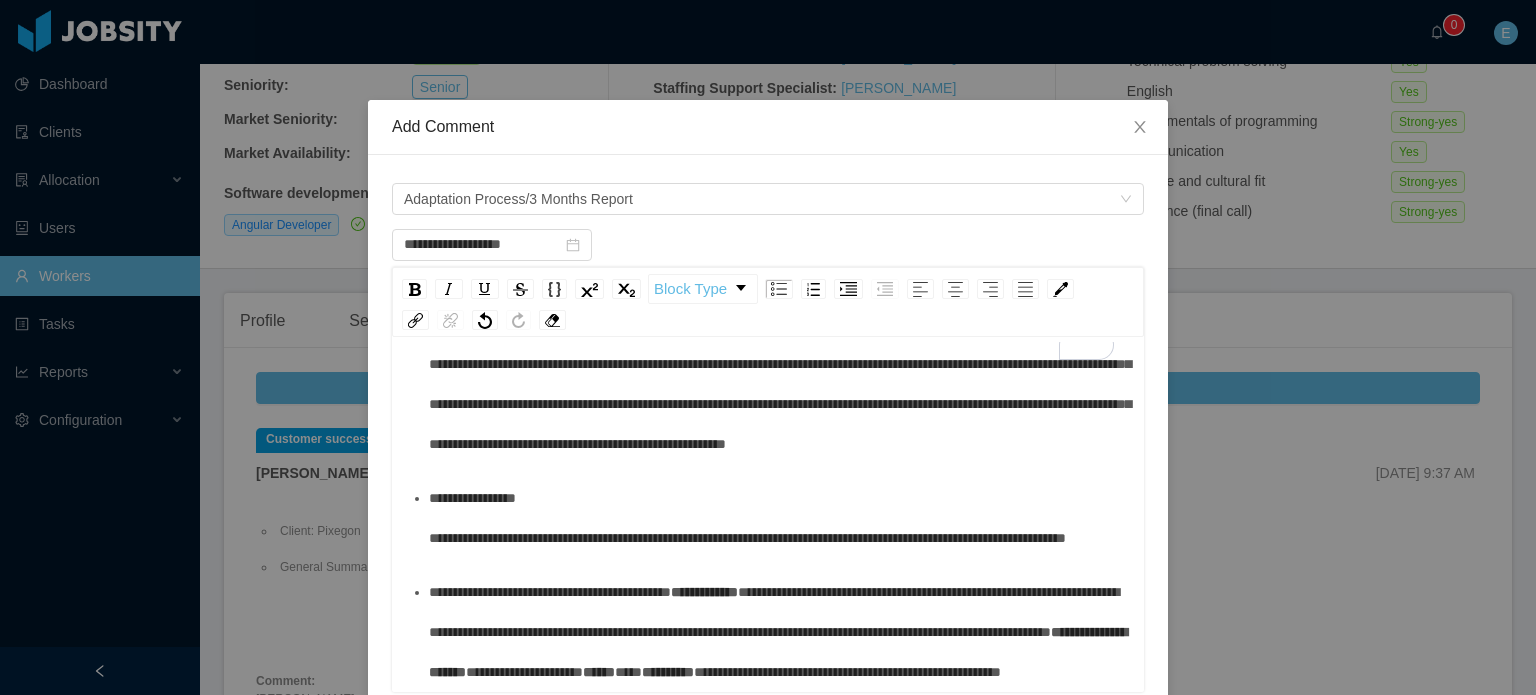 scroll, scrollTop: 642, scrollLeft: 0, axis: vertical 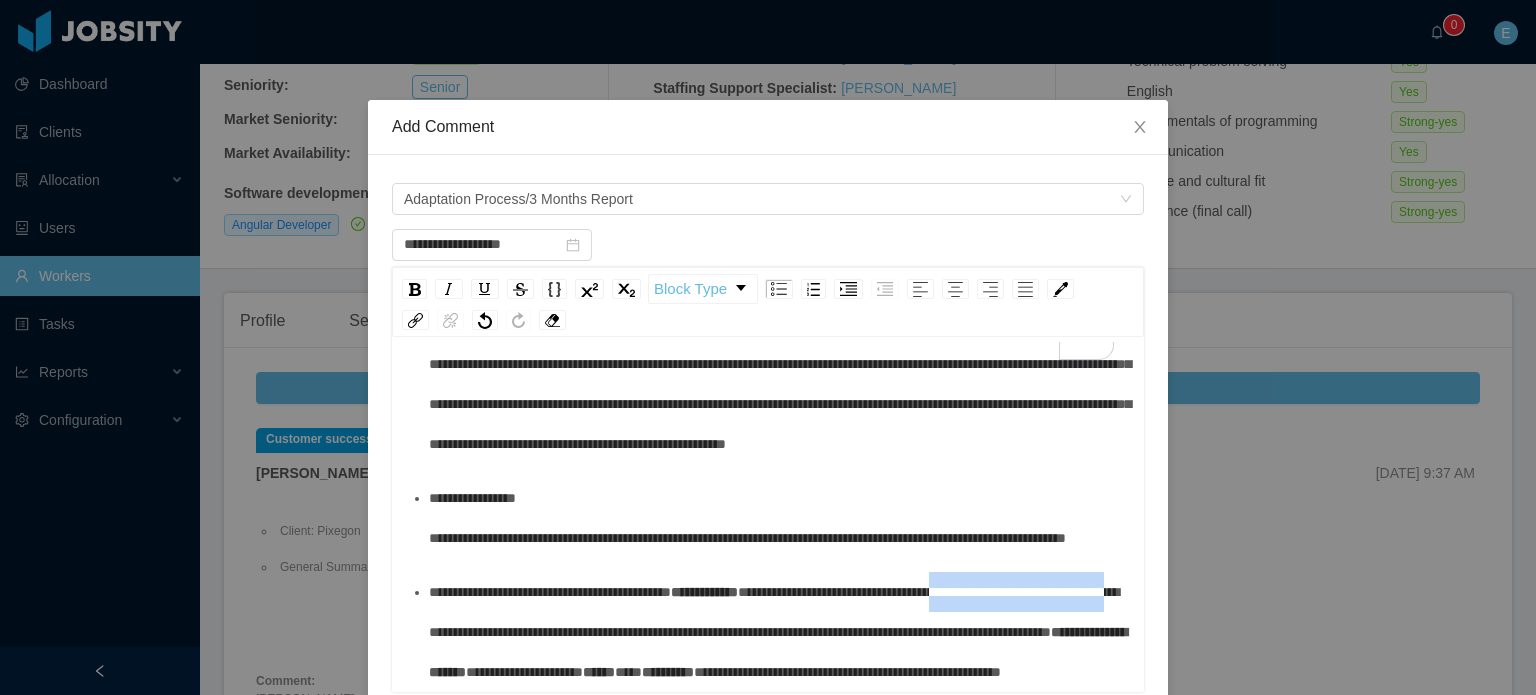 drag, startPoint x: 743, startPoint y: 514, endPoint x: 960, endPoint y: 520, distance: 217.08293 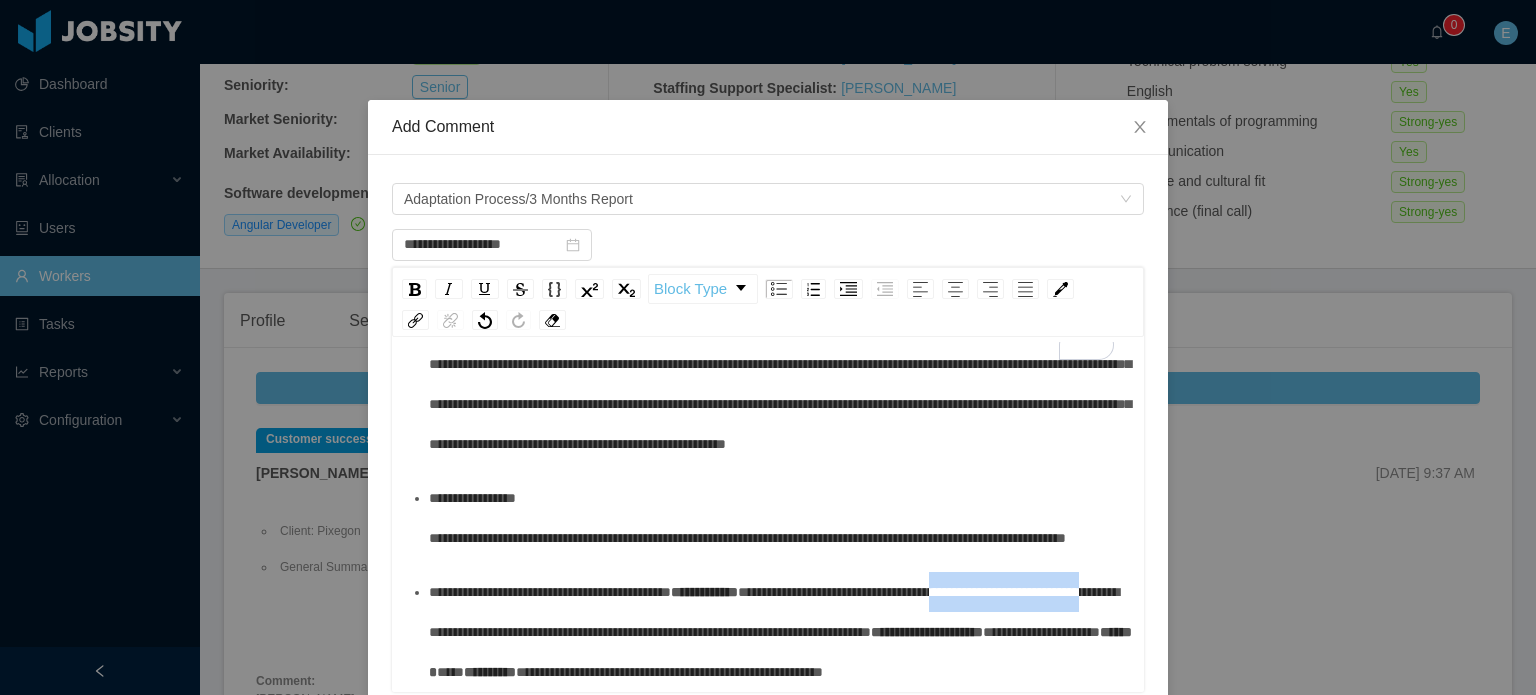 drag, startPoint x: 744, startPoint y: 514, endPoint x: 924, endPoint y: 515, distance: 180.00278 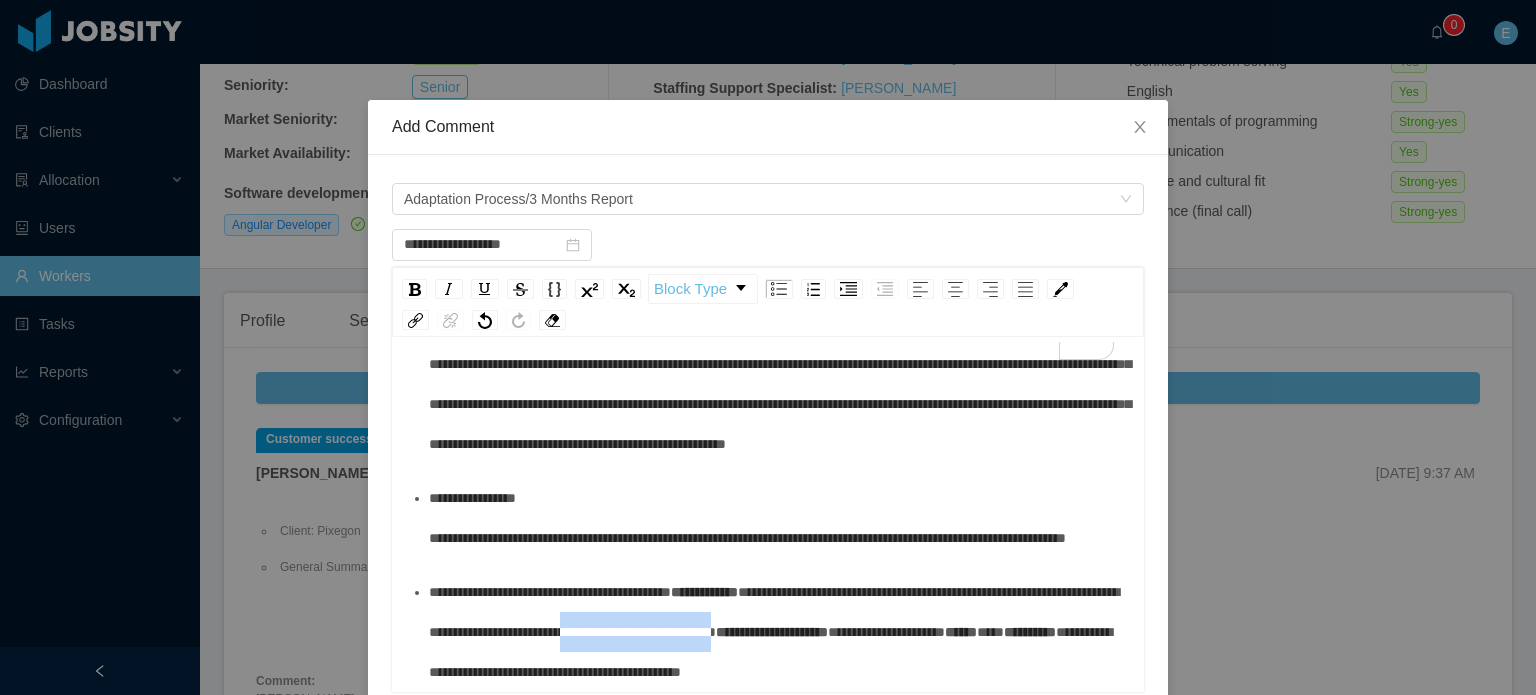 drag, startPoint x: 684, startPoint y: 551, endPoint x: 493, endPoint y: 551, distance: 191 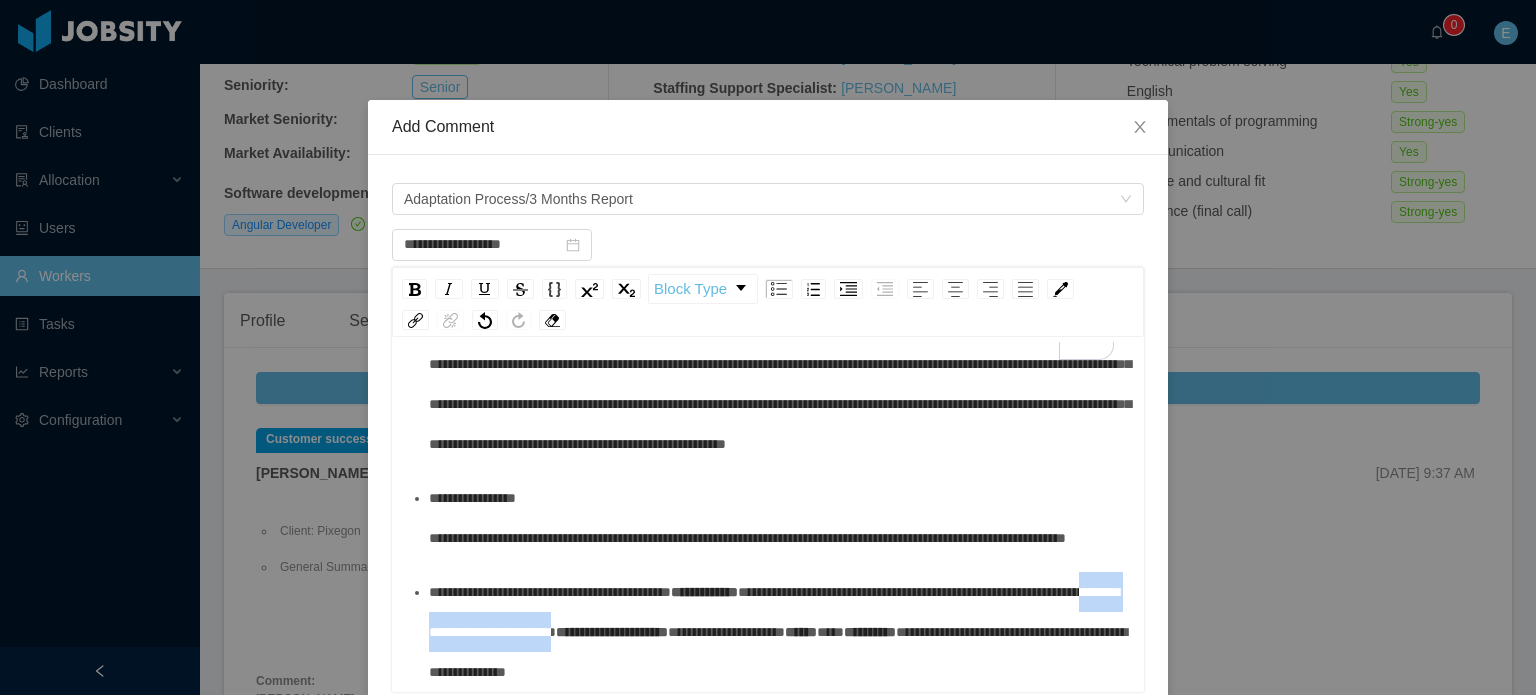 drag, startPoint x: 925, startPoint y: 511, endPoint x: 861, endPoint y: 560, distance: 80.60397 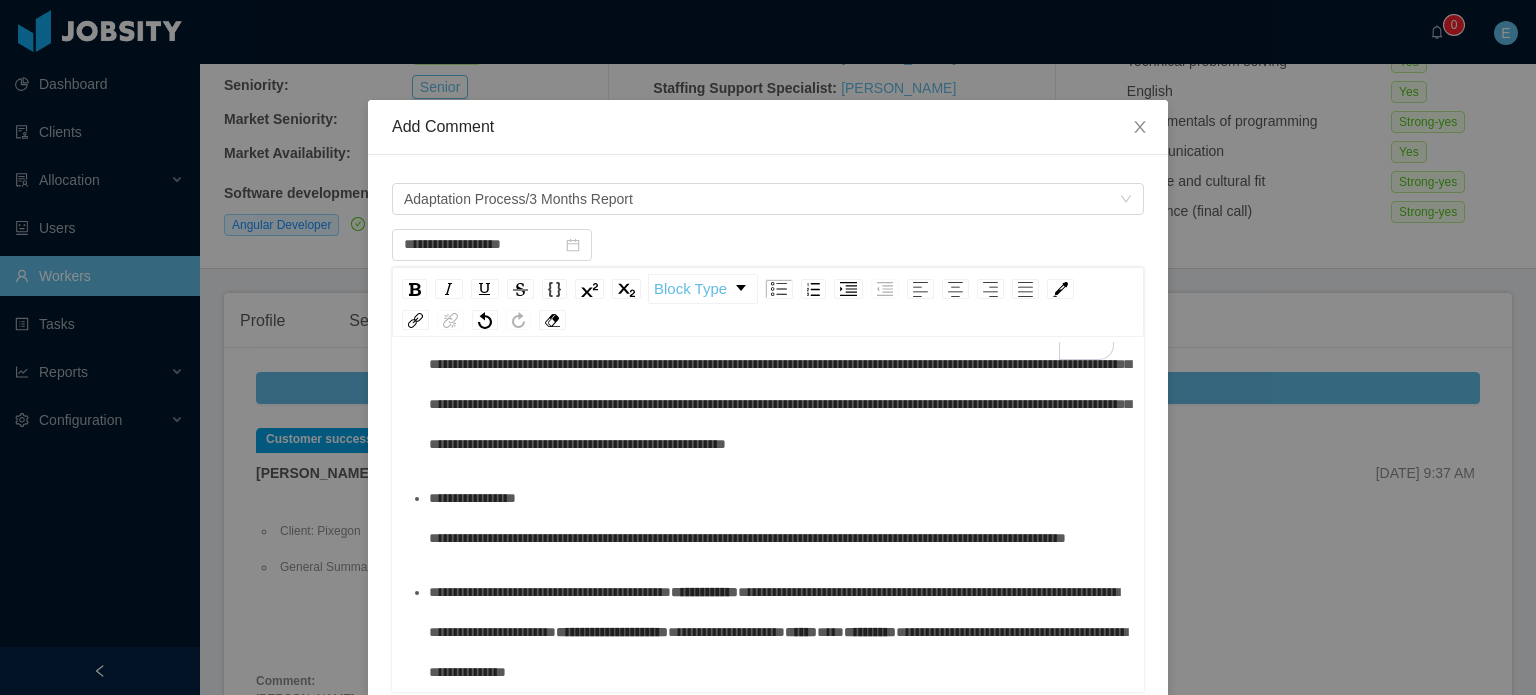 scroll, scrollTop: 602, scrollLeft: 0, axis: vertical 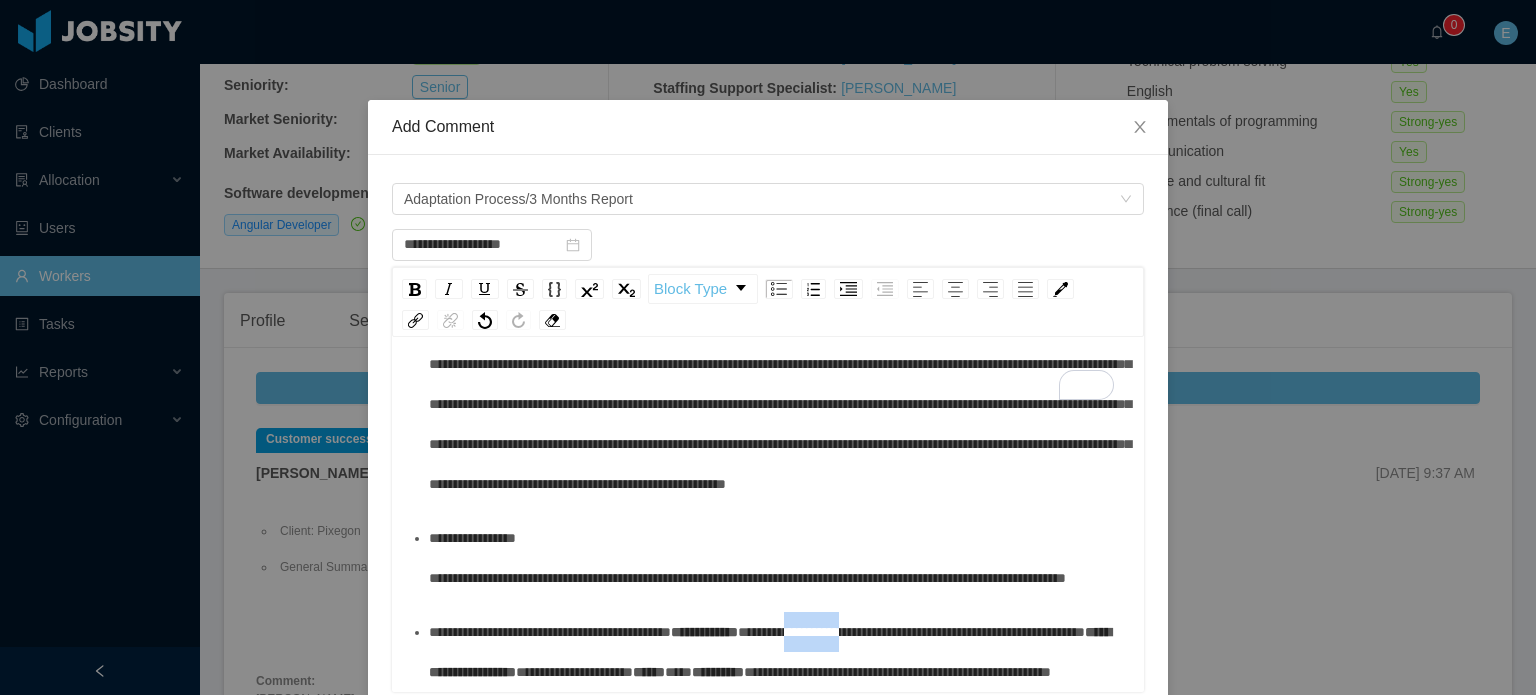 drag, startPoint x: 639, startPoint y: 553, endPoint x: 571, endPoint y: 553, distance: 68 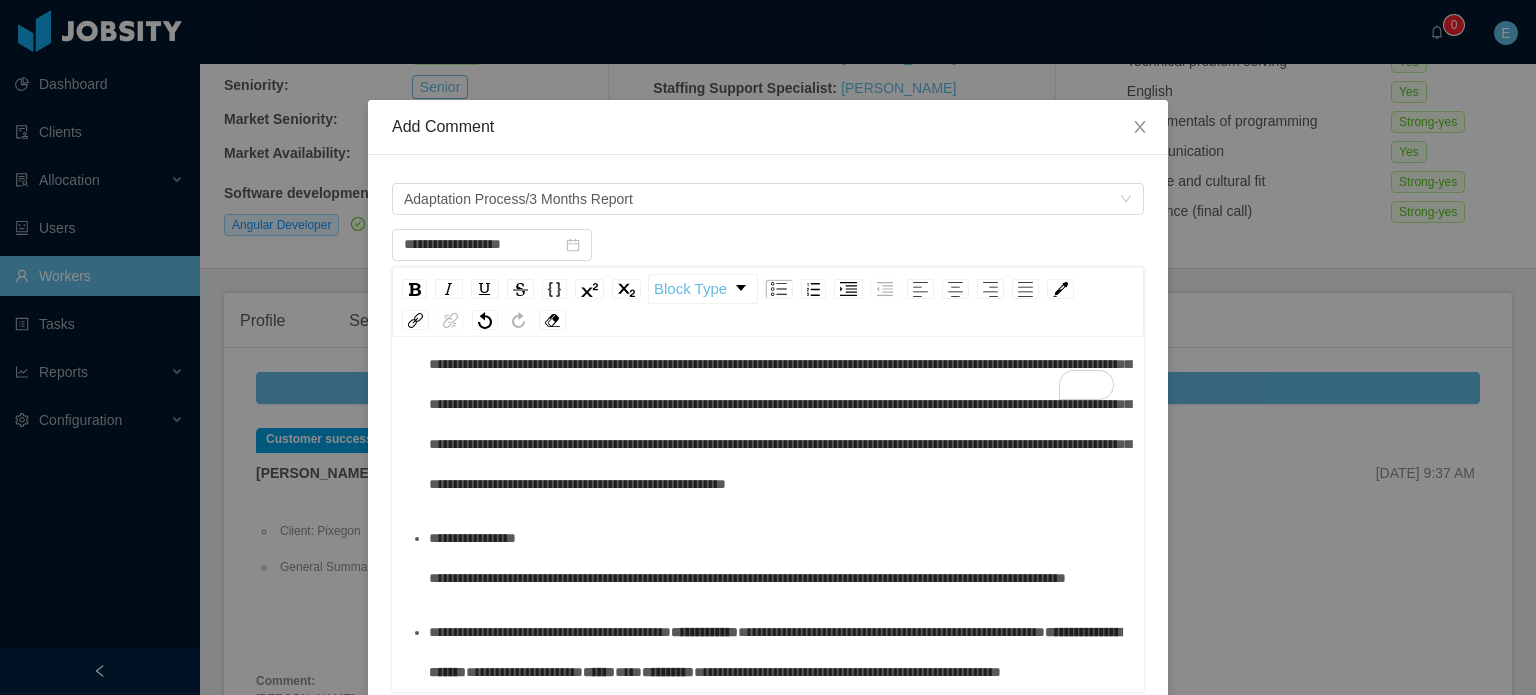 click on "**********" at bounding box center (779, 652) 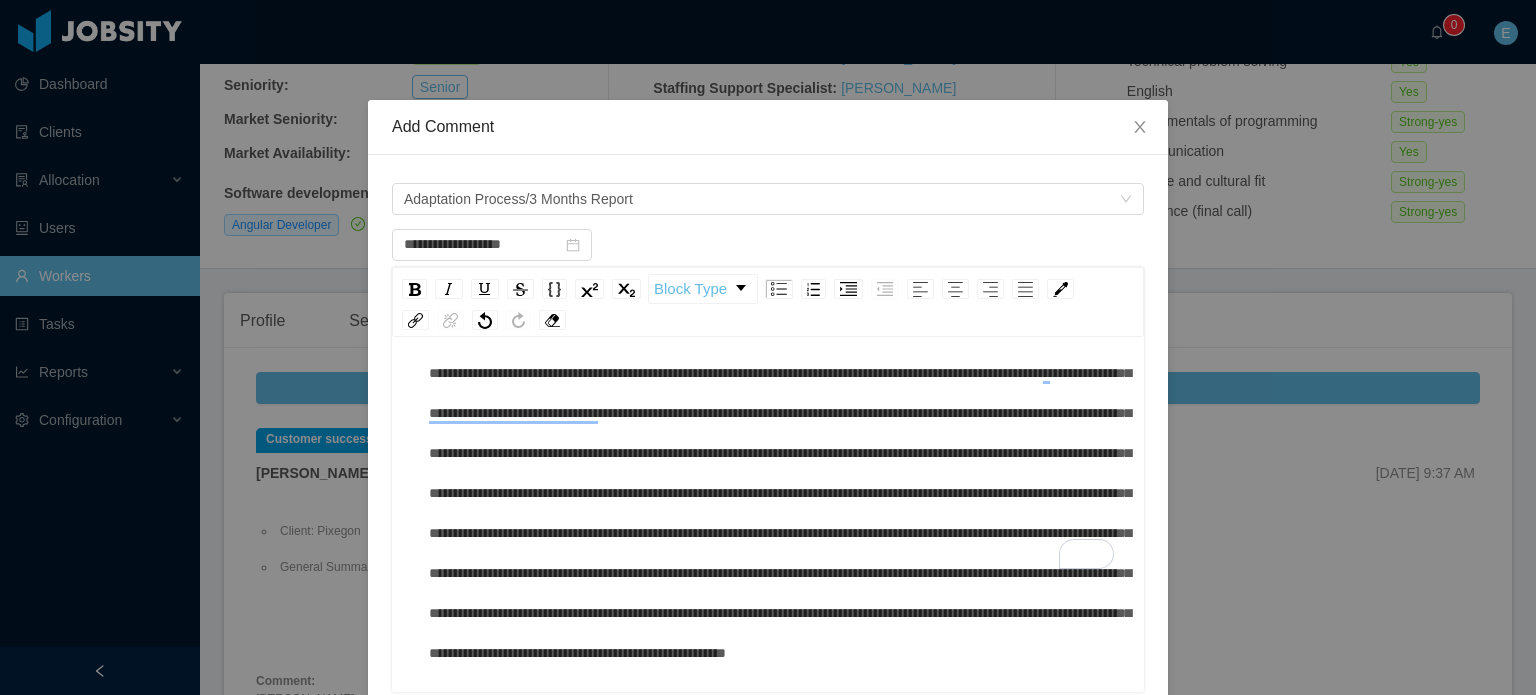 scroll, scrollTop: 4, scrollLeft: 0, axis: vertical 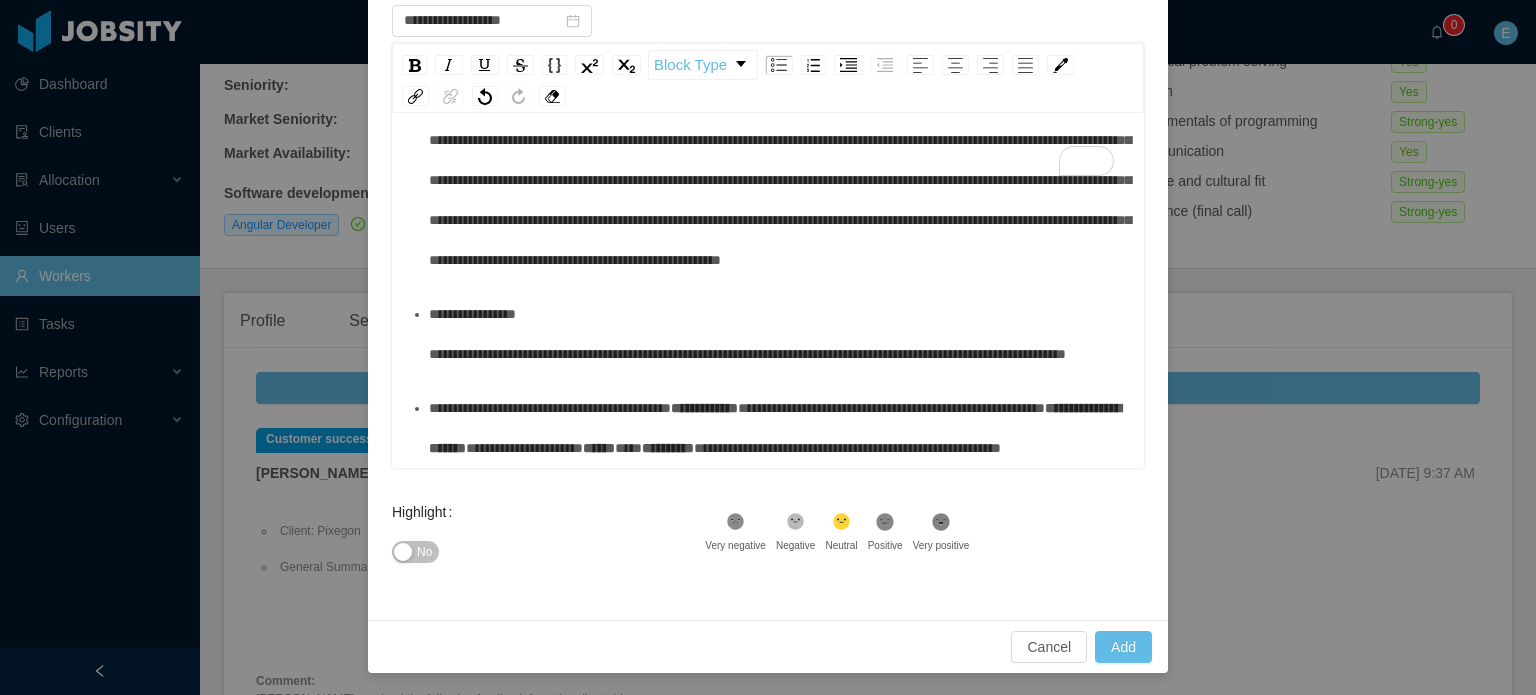 click 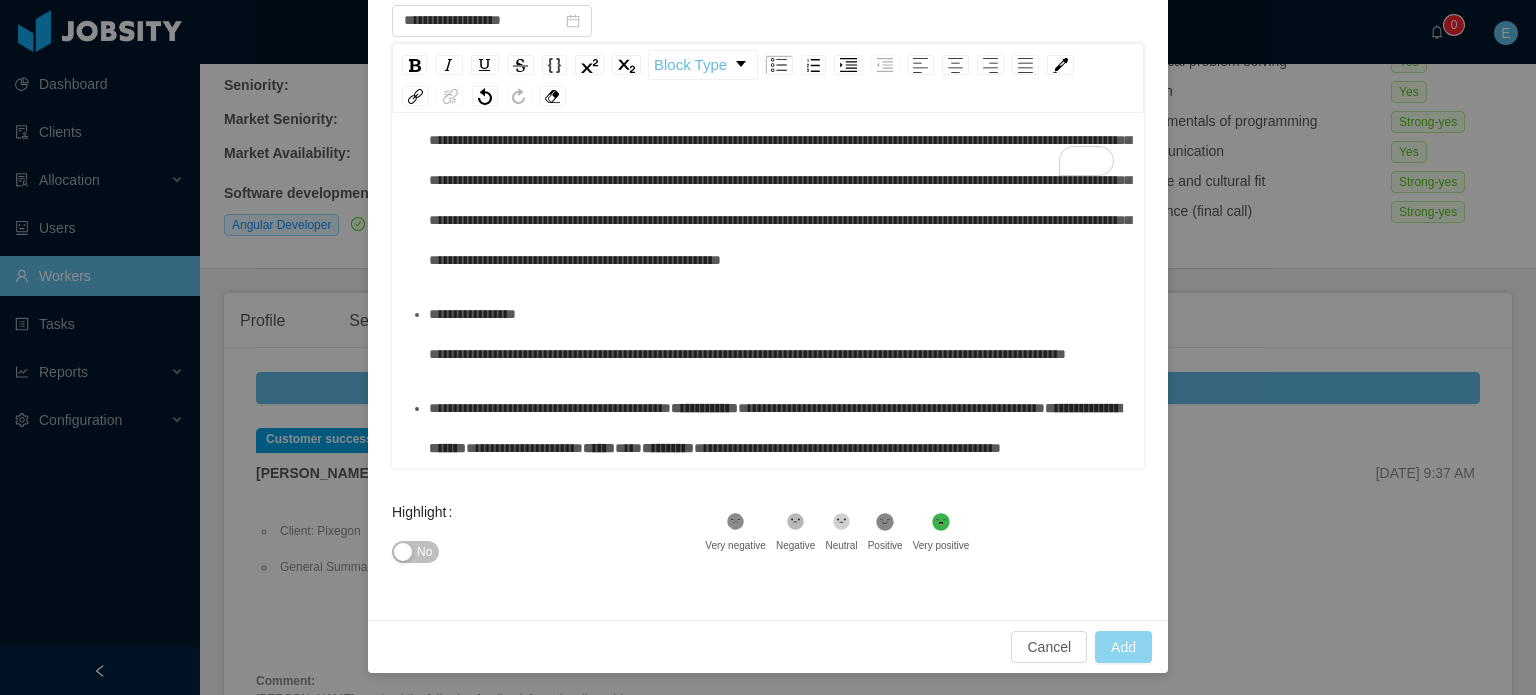 click on "Add" at bounding box center (1123, 647) 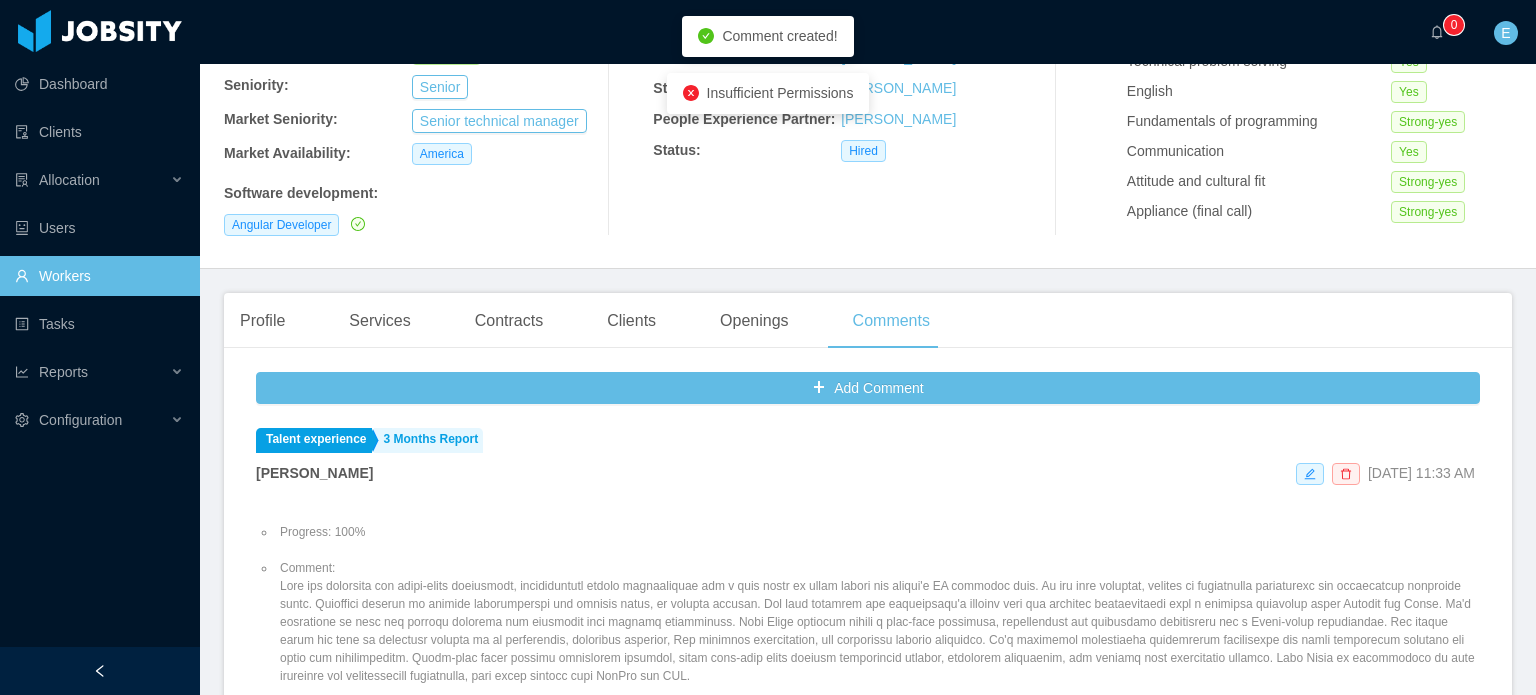 click on "Comment:" at bounding box center (878, 622) 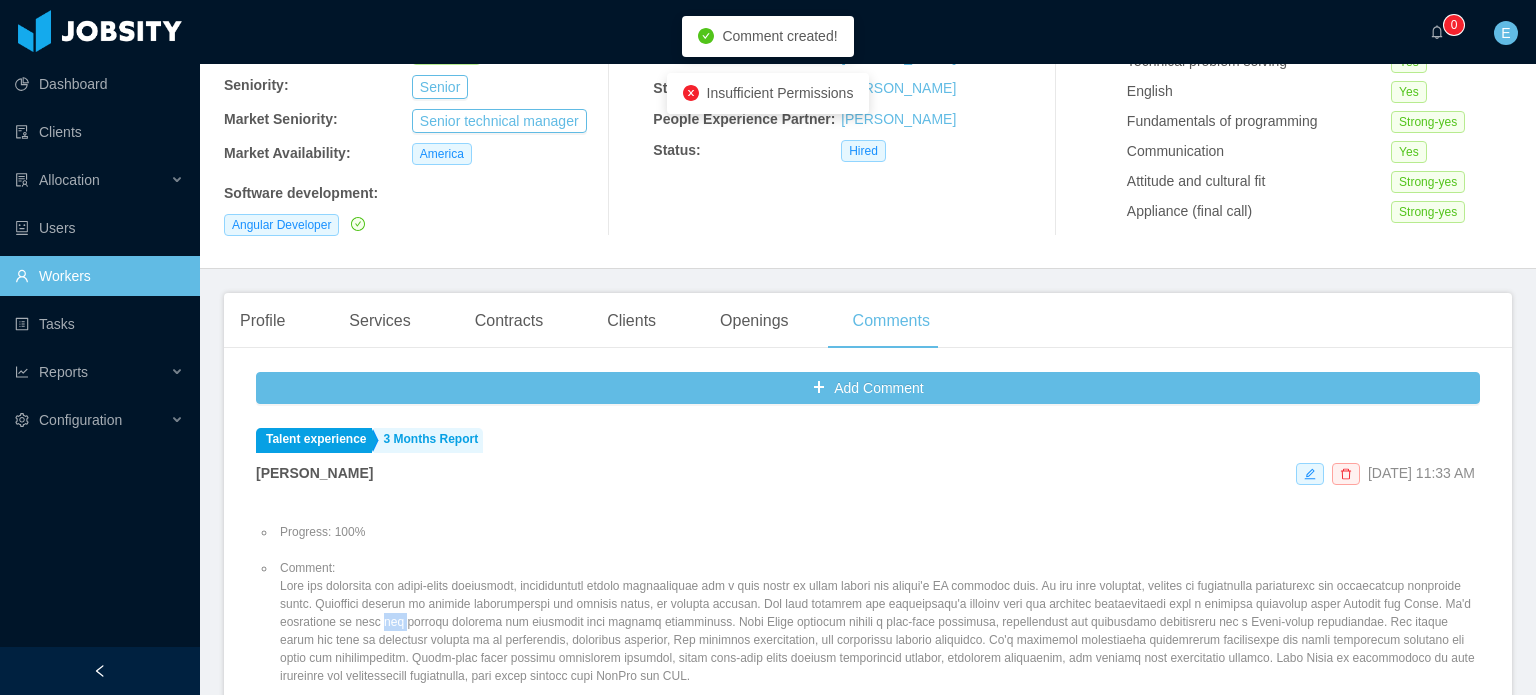 click on "Comment:" at bounding box center (878, 622) 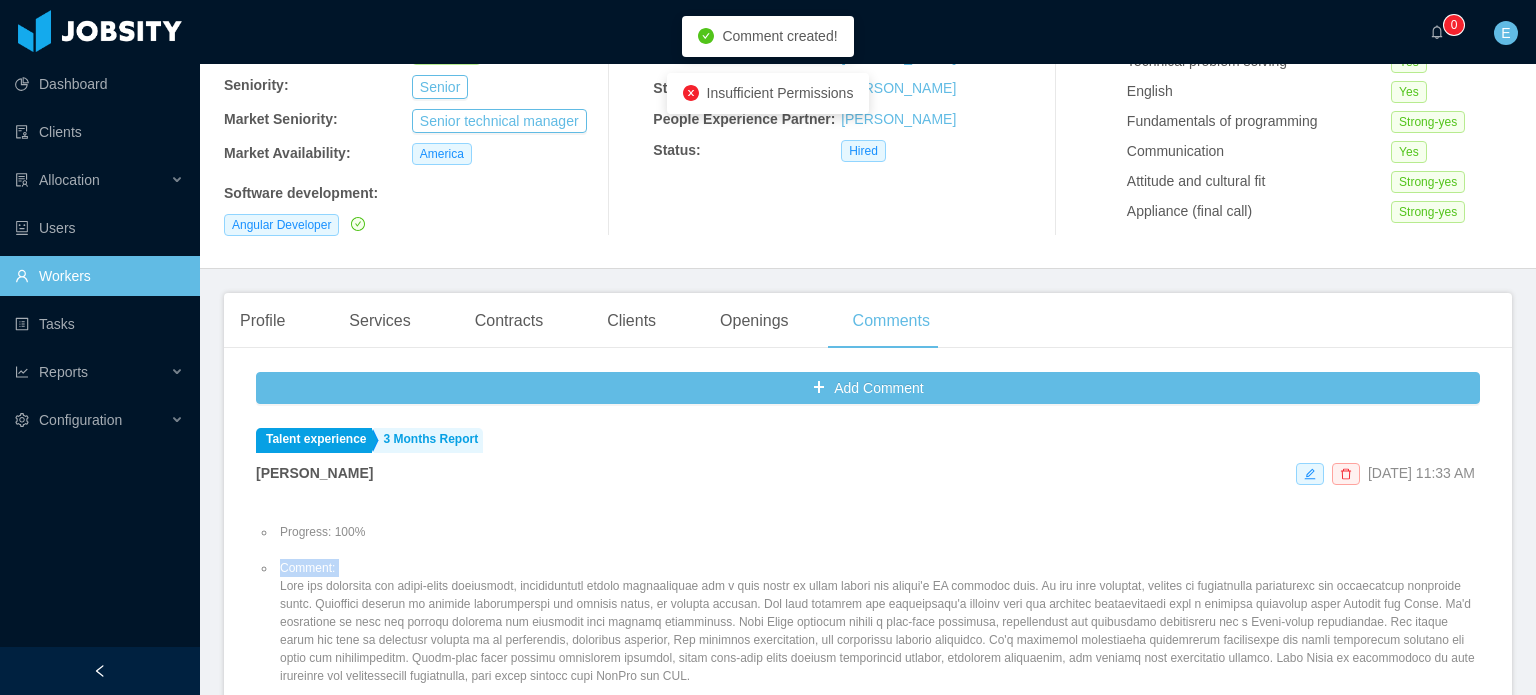 click on "Comment:" at bounding box center (878, 622) 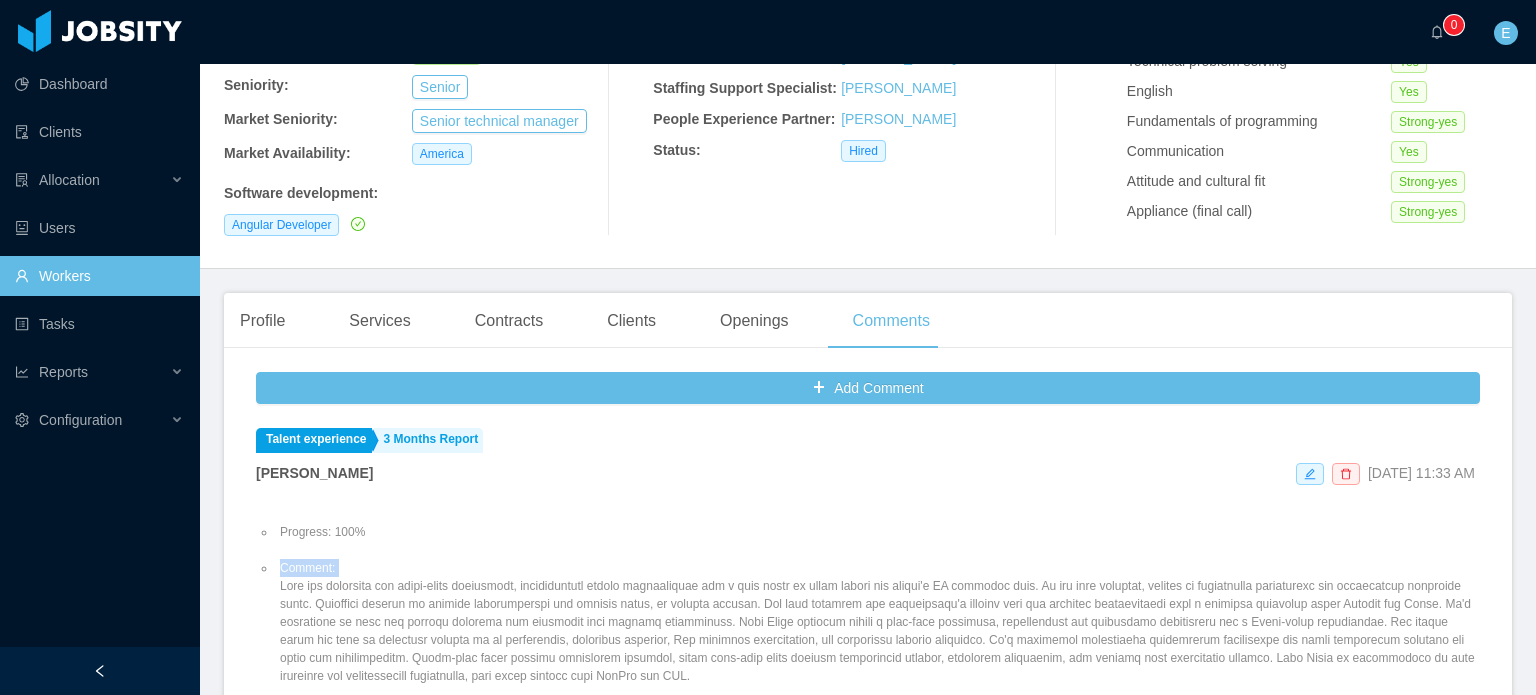 copy on "Comment:" 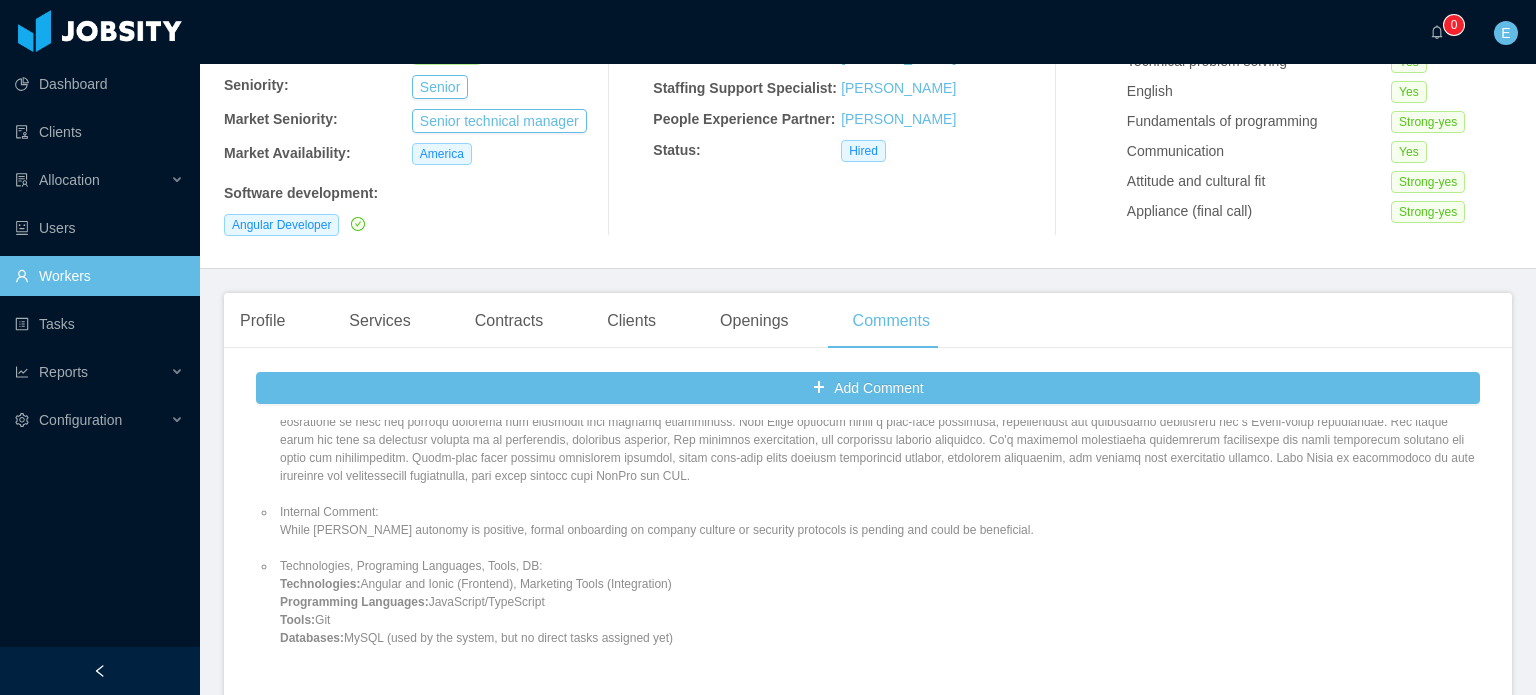 drag, startPoint x: 669, startPoint y: 629, endPoint x: 275, endPoint y: 514, distance: 410.44 